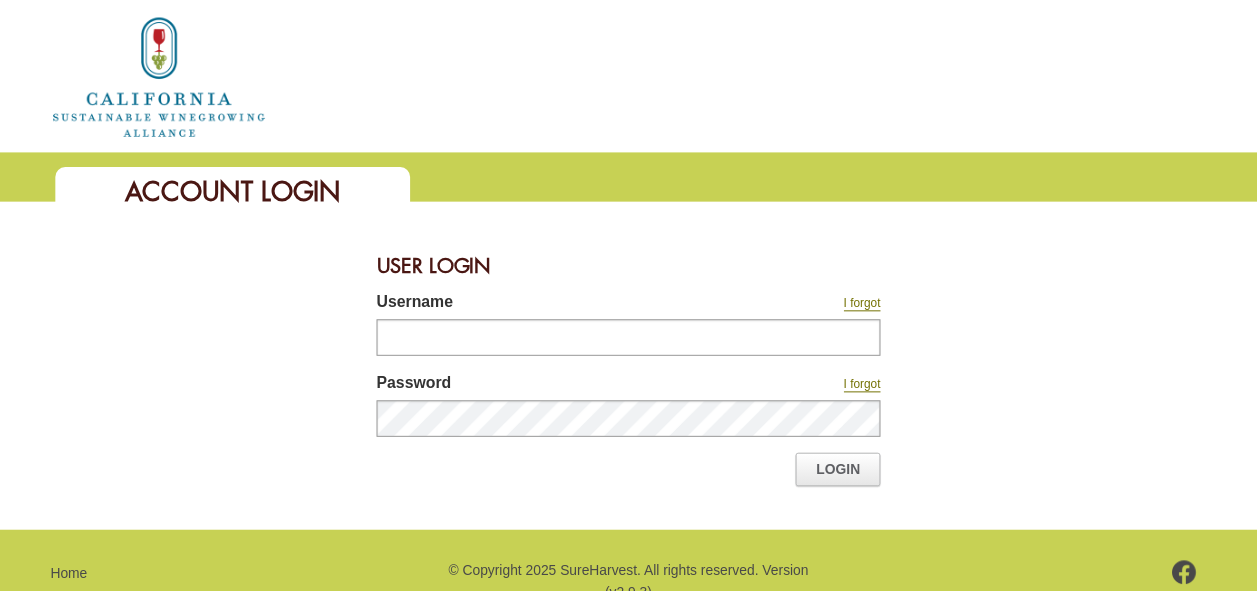 scroll, scrollTop: 0, scrollLeft: 0, axis: both 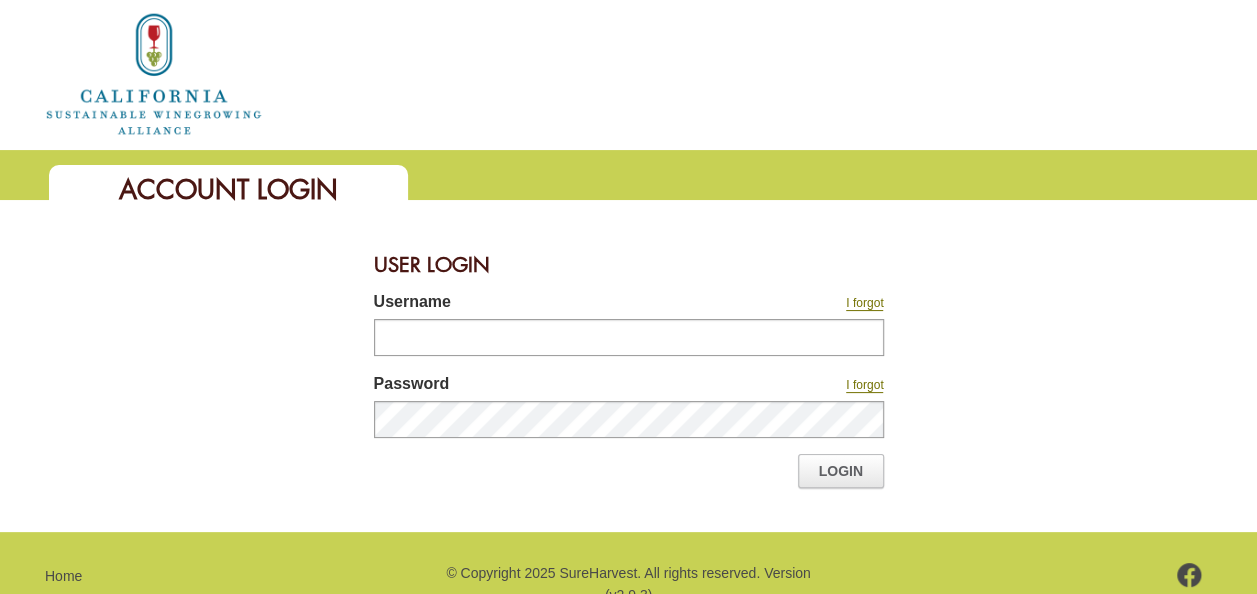 click on "User Login
Username
I forgot
Password
I forgot
Login" at bounding box center (629, 366) 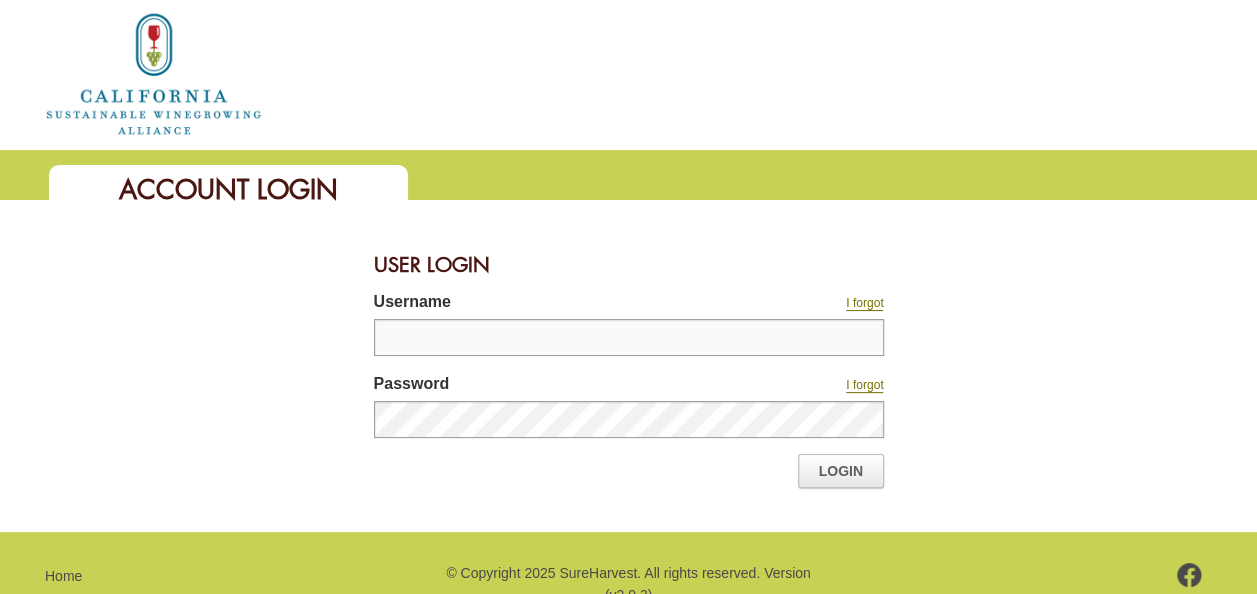 click on "Username" at bounding box center (629, 337) 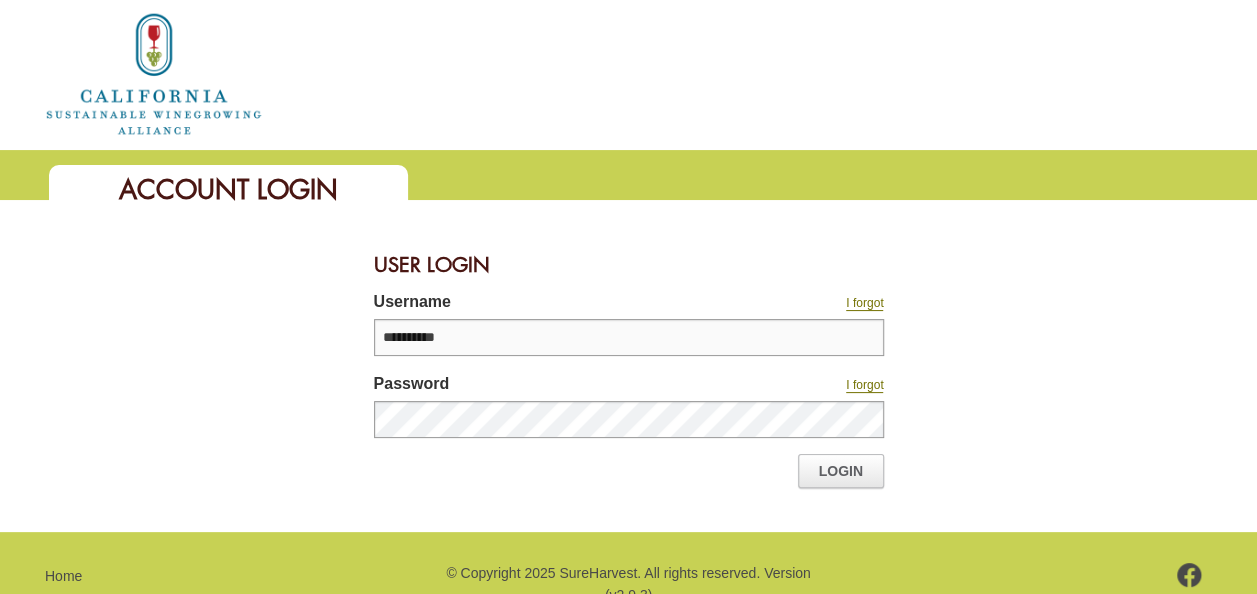 type on "**********" 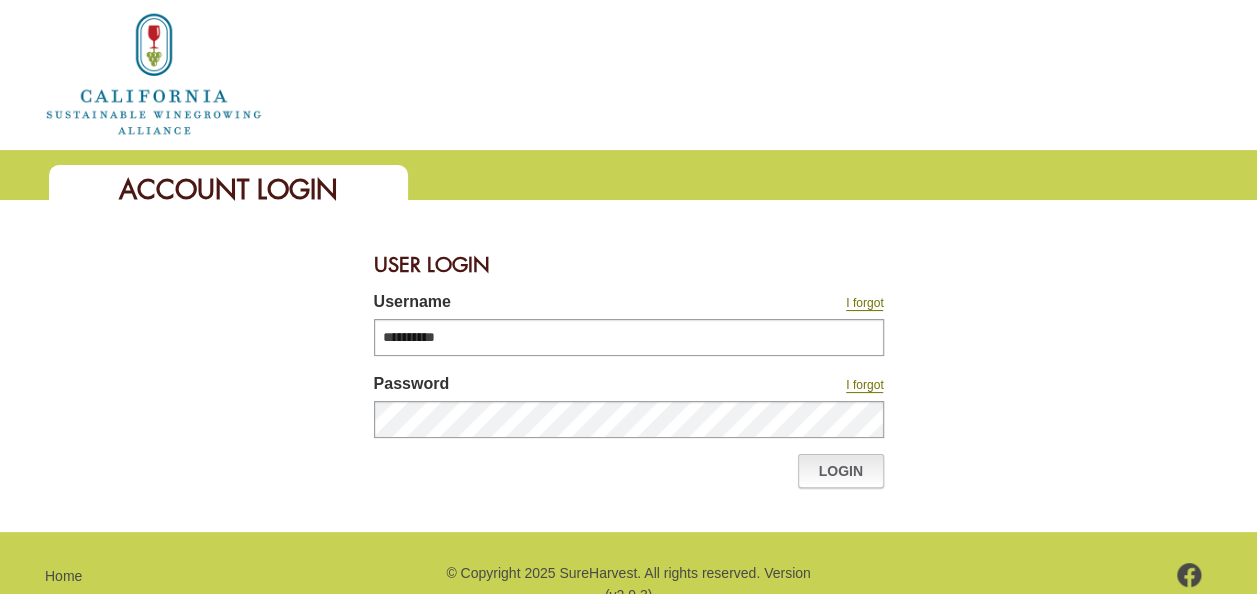 click on "Login" at bounding box center (841, 471) 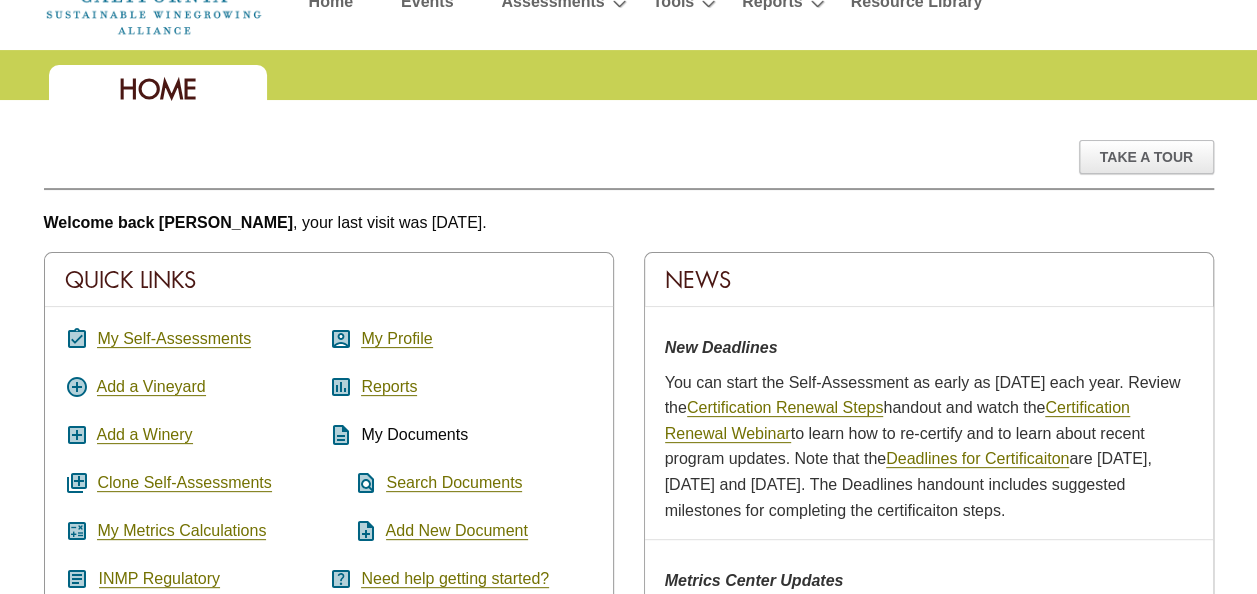 scroll, scrollTop: 0, scrollLeft: 0, axis: both 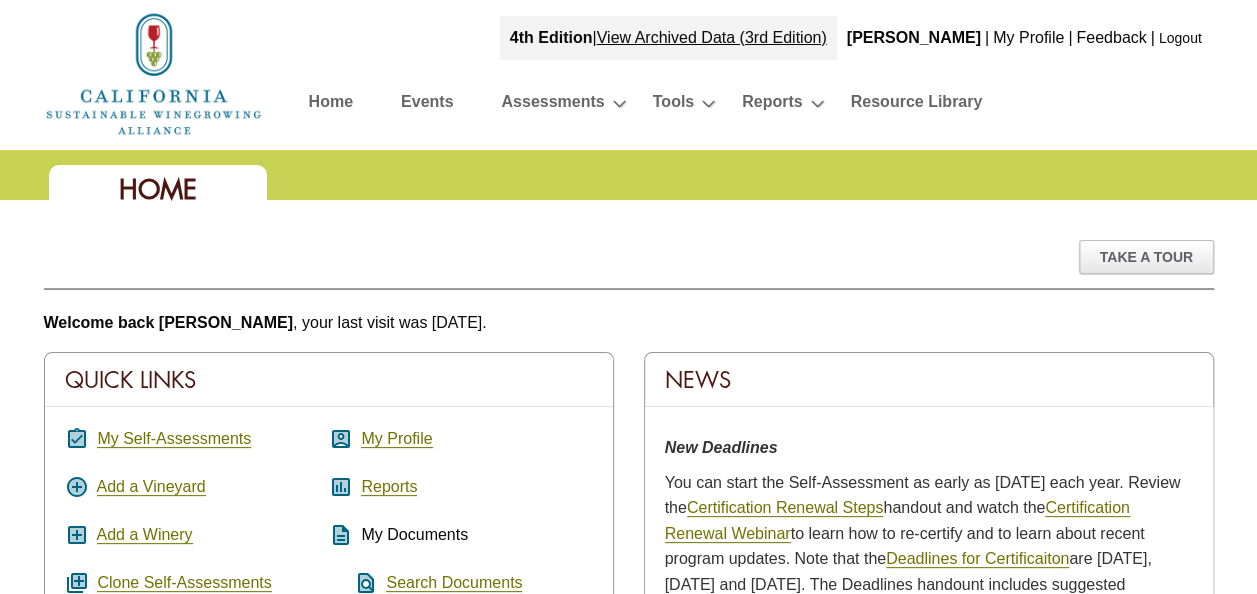 click on "Take A Tour
Welcome back Ana , your last visit was today.
Quick Links
assignment_turned_in
My Self-Assessments
add_circle
Add a Vineyard
add_box
Add a Winery
queue
Clone Self-Assessments
calculate
My Metrics Calculations
article
INMP Regulatory Reporting Tool" at bounding box center (629, 1119) 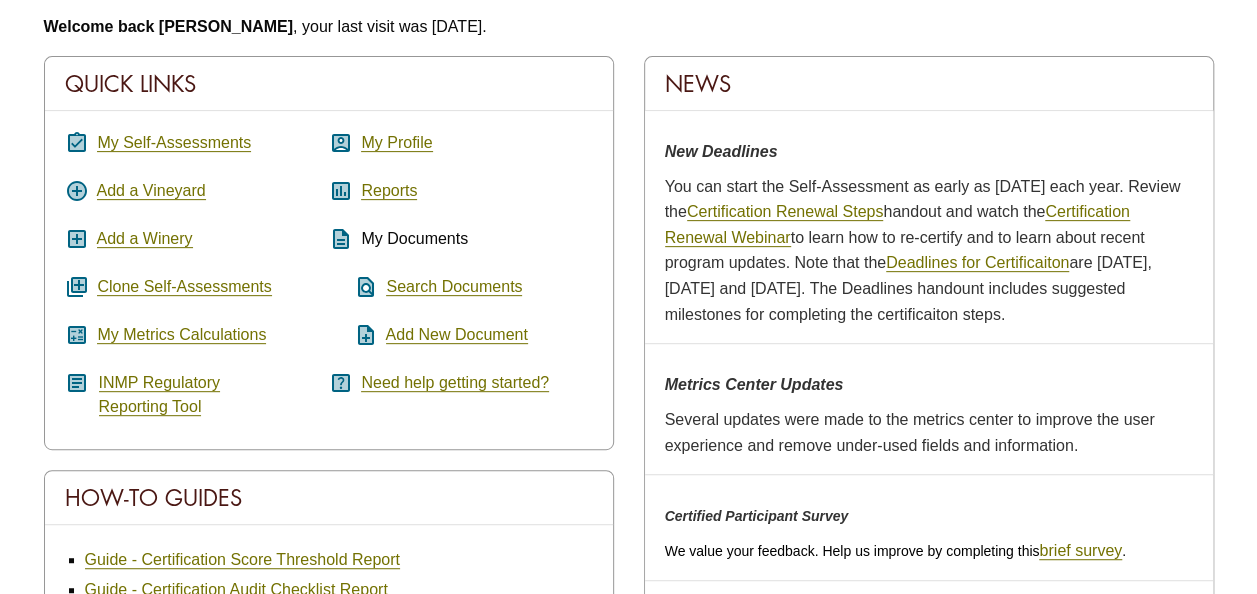 scroll, scrollTop: 100, scrollLeft: 0, axis: vertical 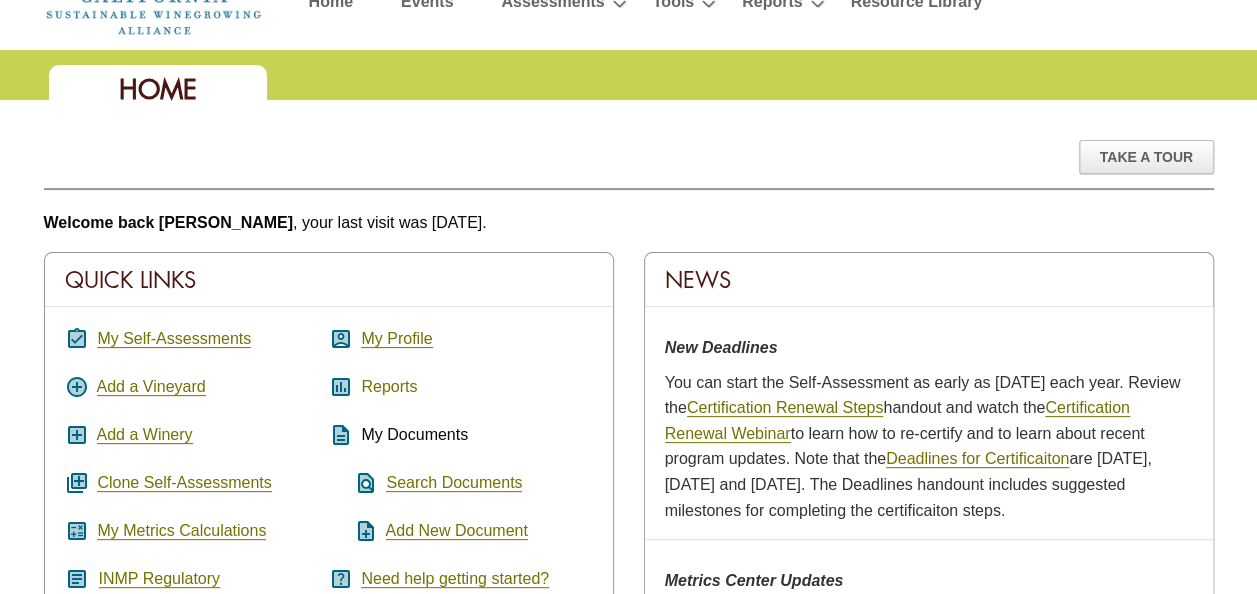 click on "Reports" at bounding box center [389, 387] 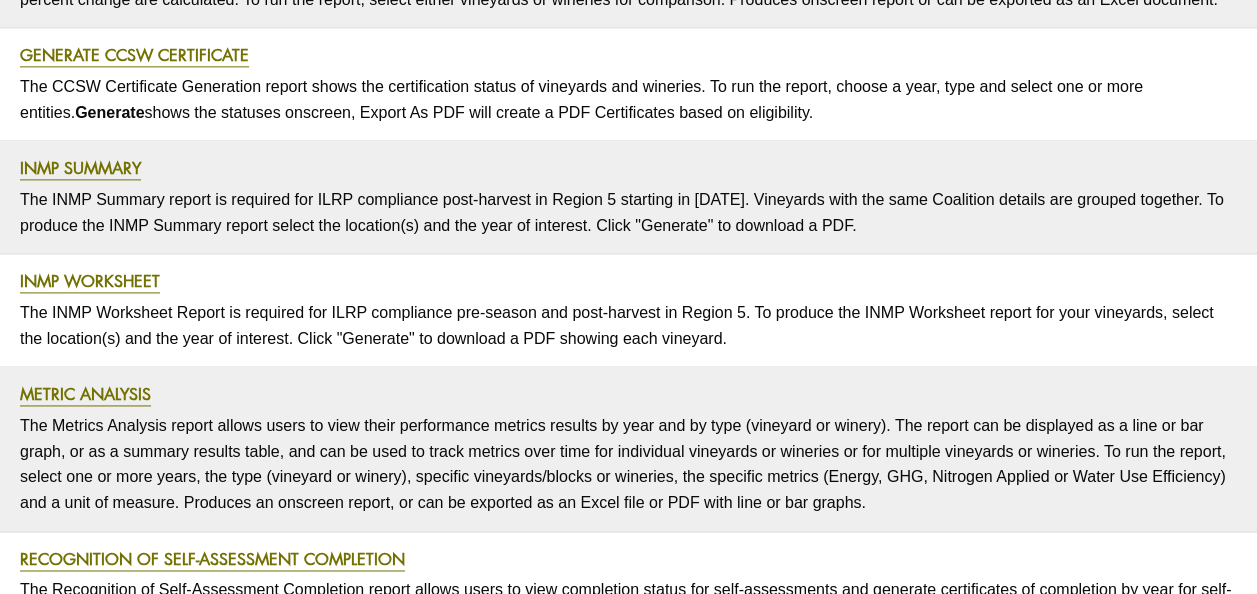 scroll, scrollTop: 1300, scrollLeft: 0, axis: vertical 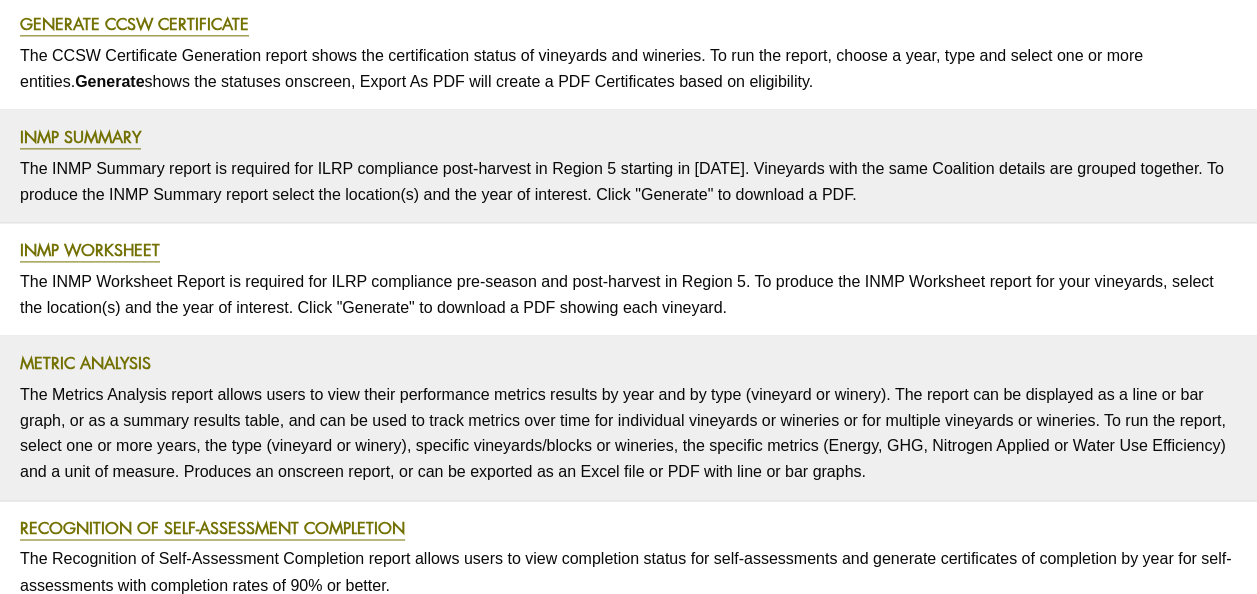 click on "Metric Analysis" at bounding box center (85, 363) 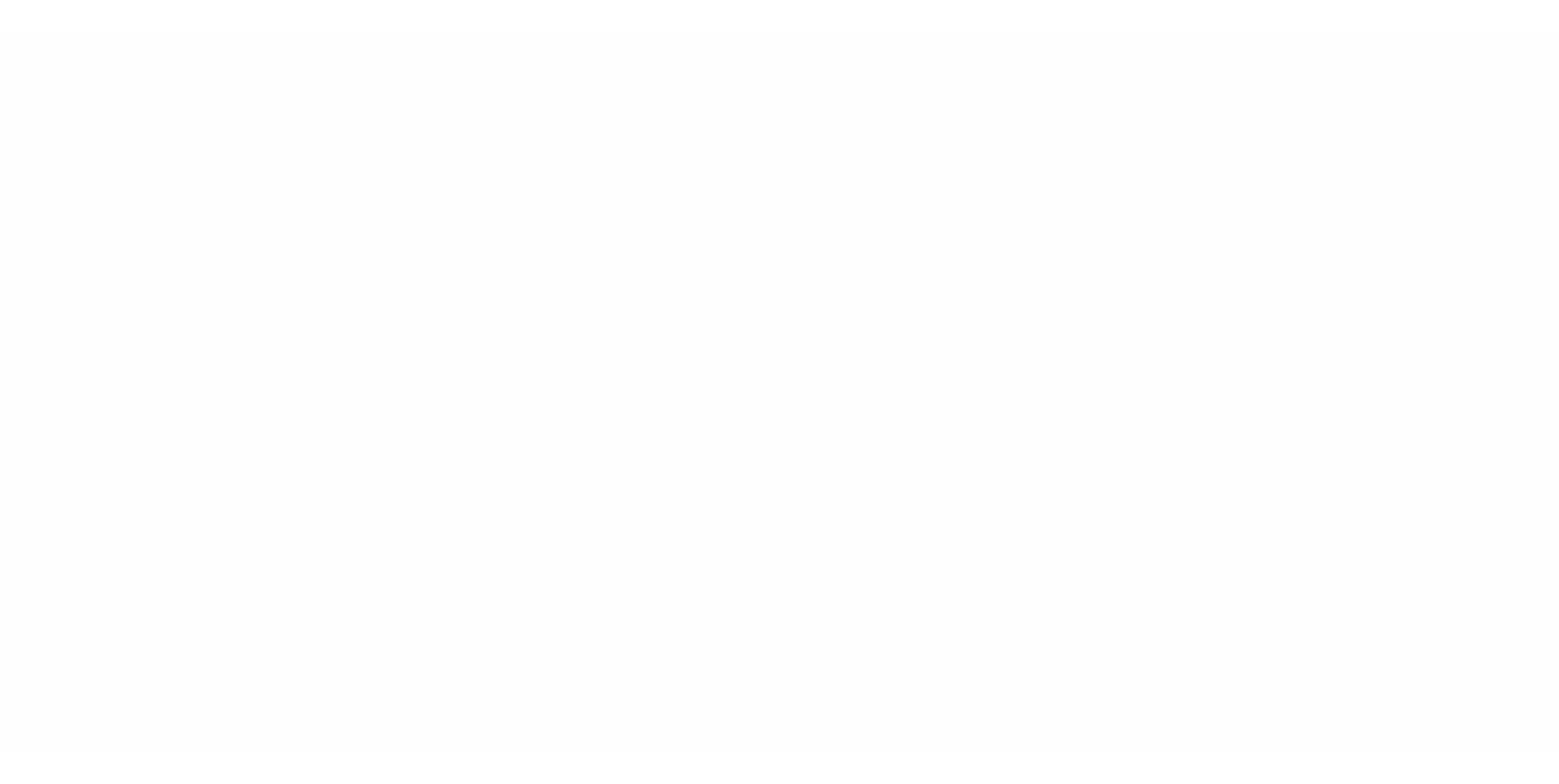 scroll, scrollTop: 0, scrollLeft: 0, axis: both 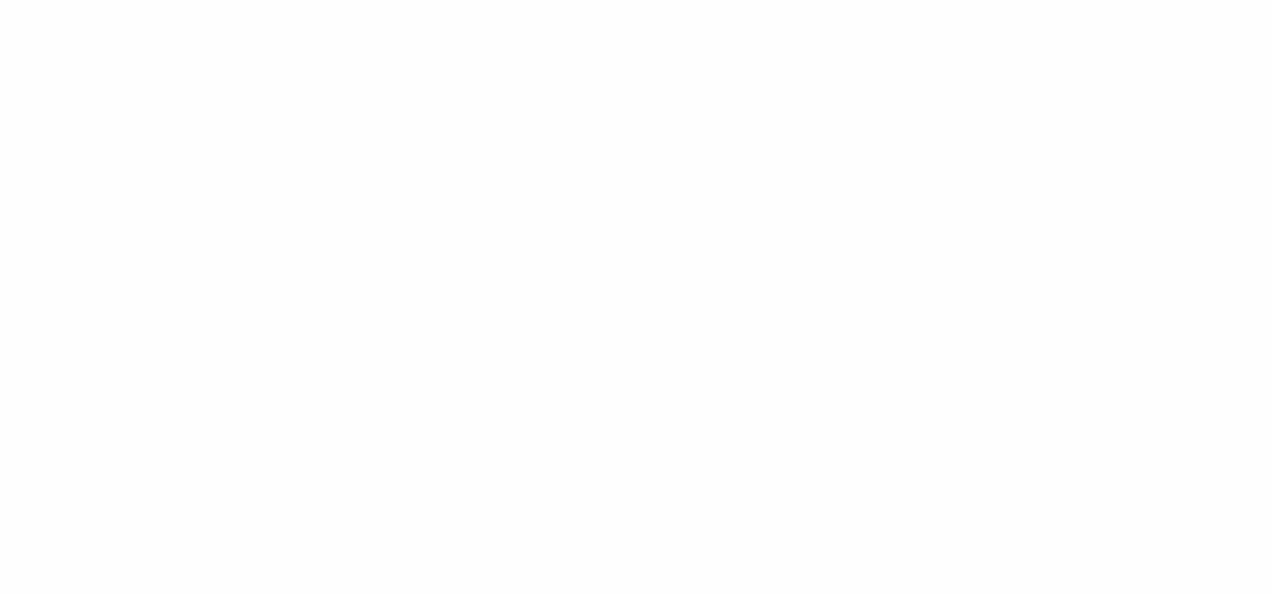 select 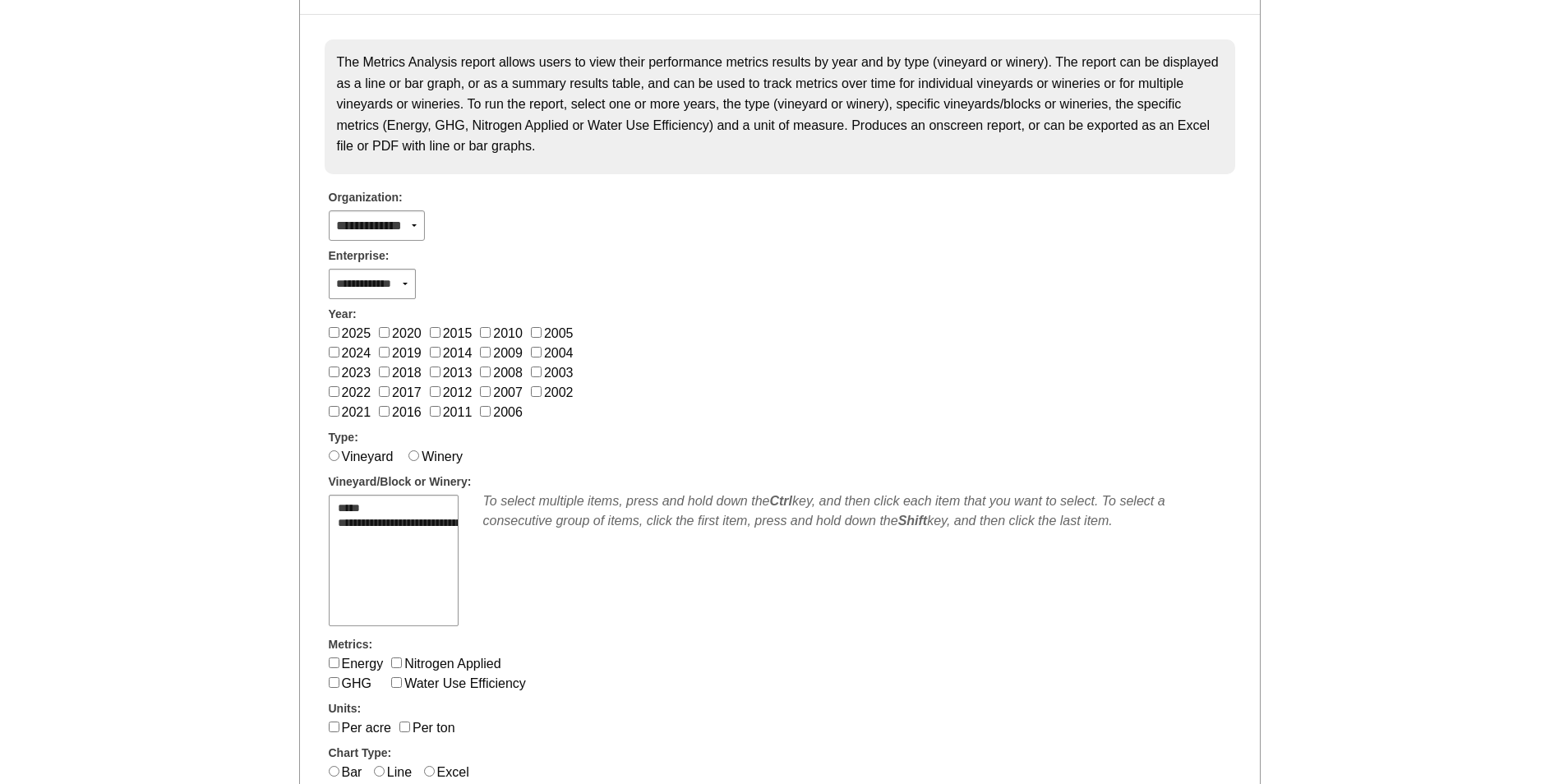 scroll, scrollTop: 164, scrollLeft: 0, axis: vertical 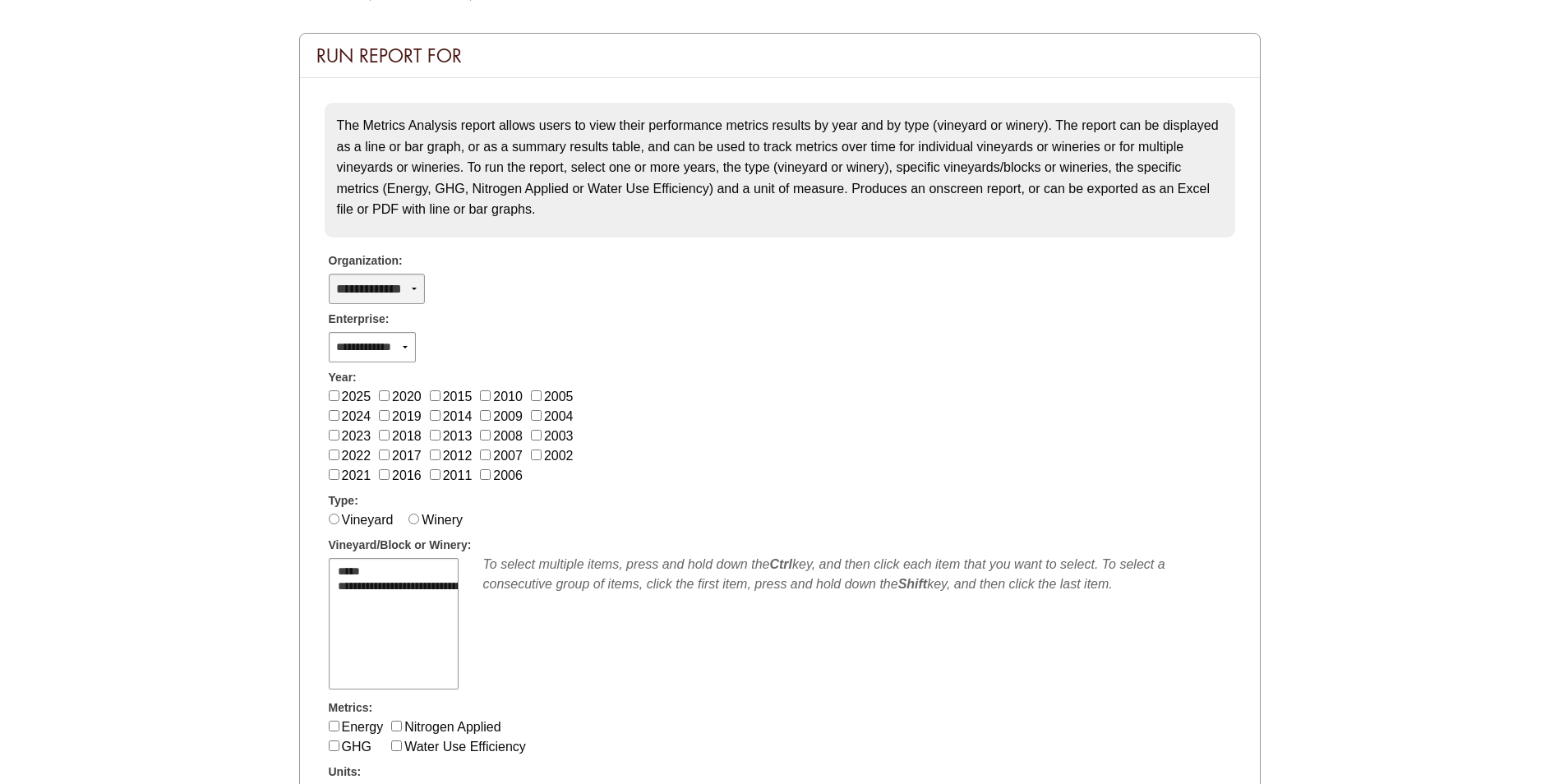 click on "**********" at bounding box center [376, 288] 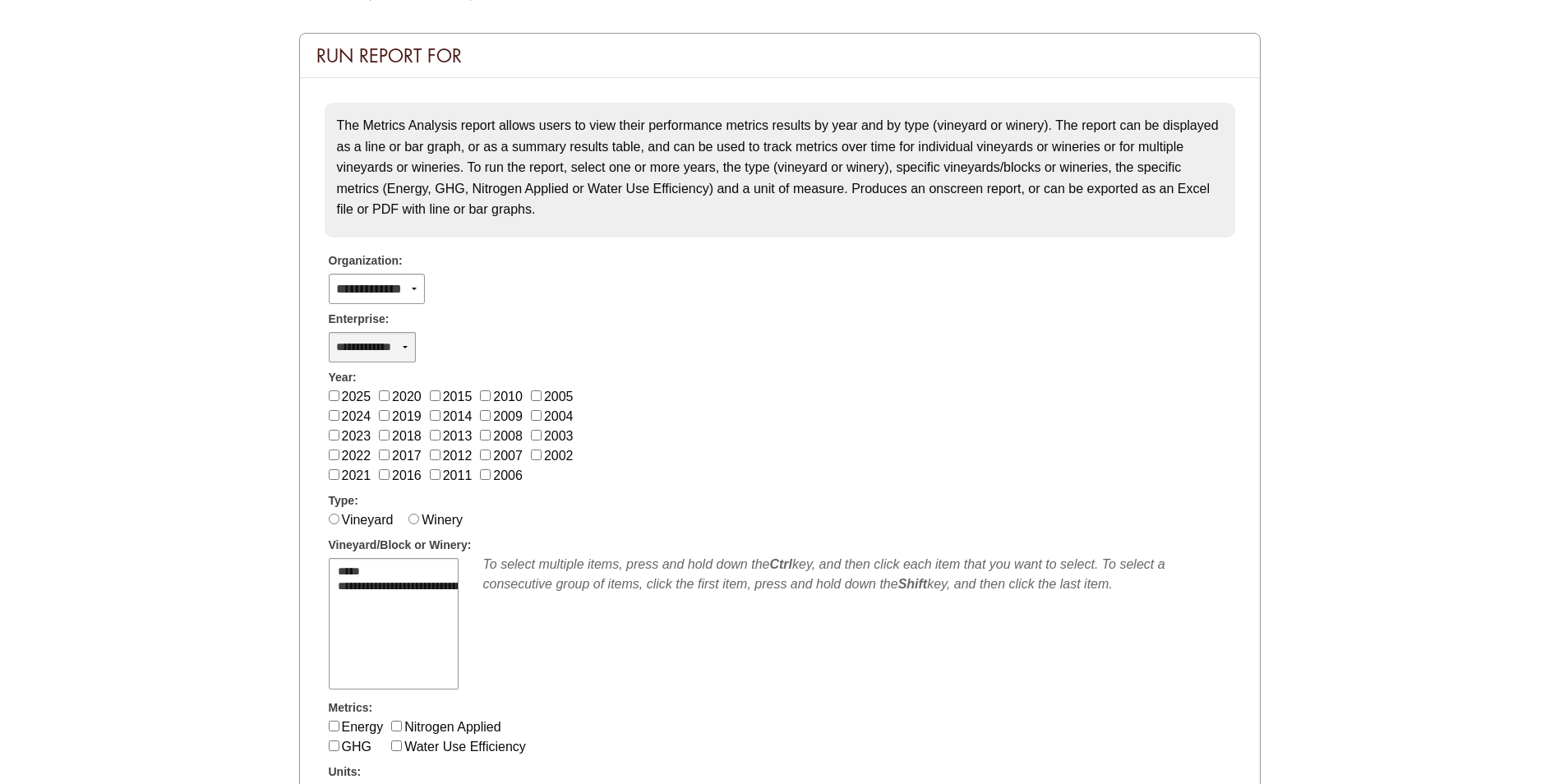 click on "**********" at bounding box center [372, 347] 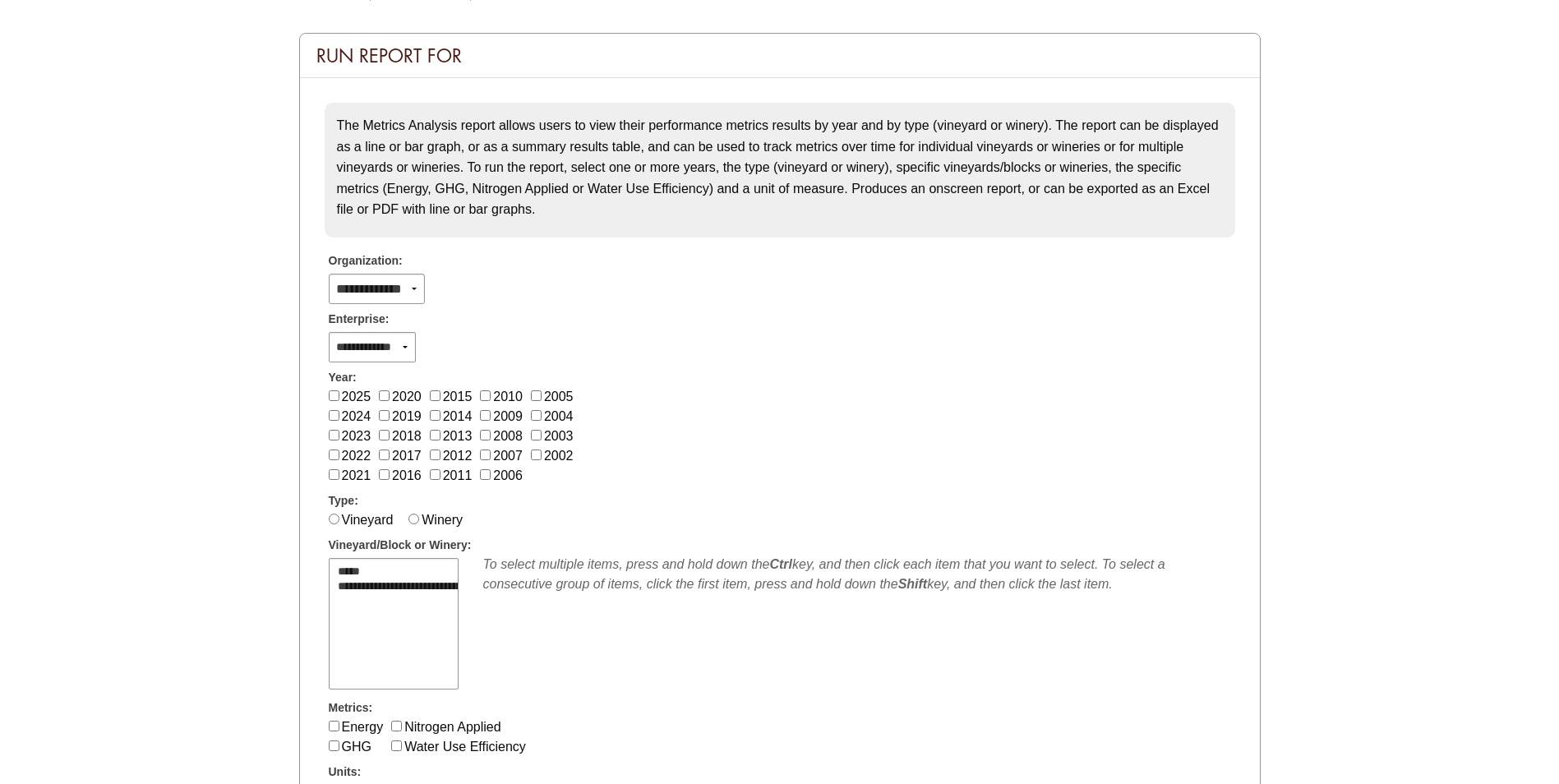 click on "**********" at bounding box center [780, 345] 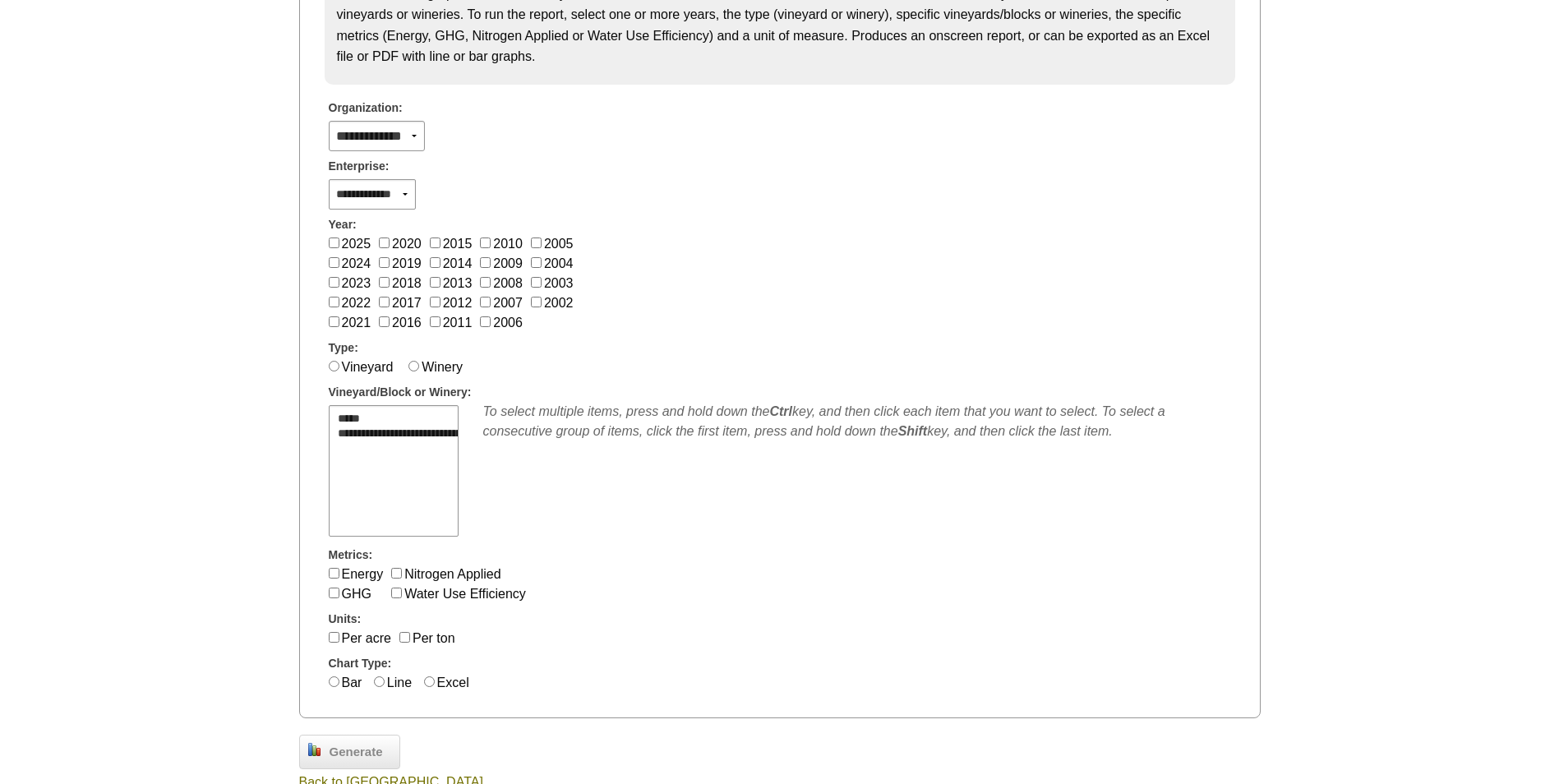 scroll, scrollTop: 329, scrollLeft: 0, axis: vertical 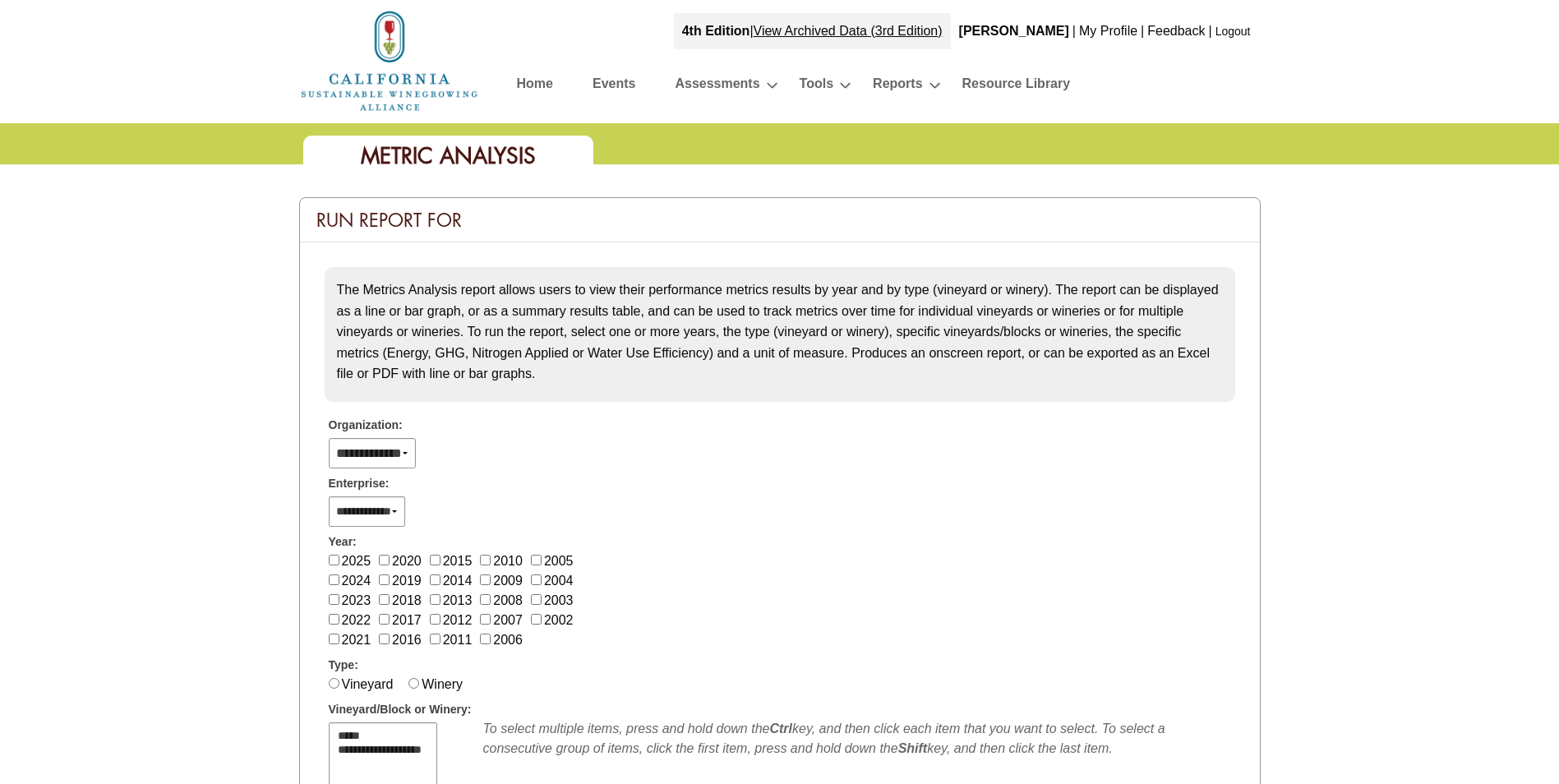 select 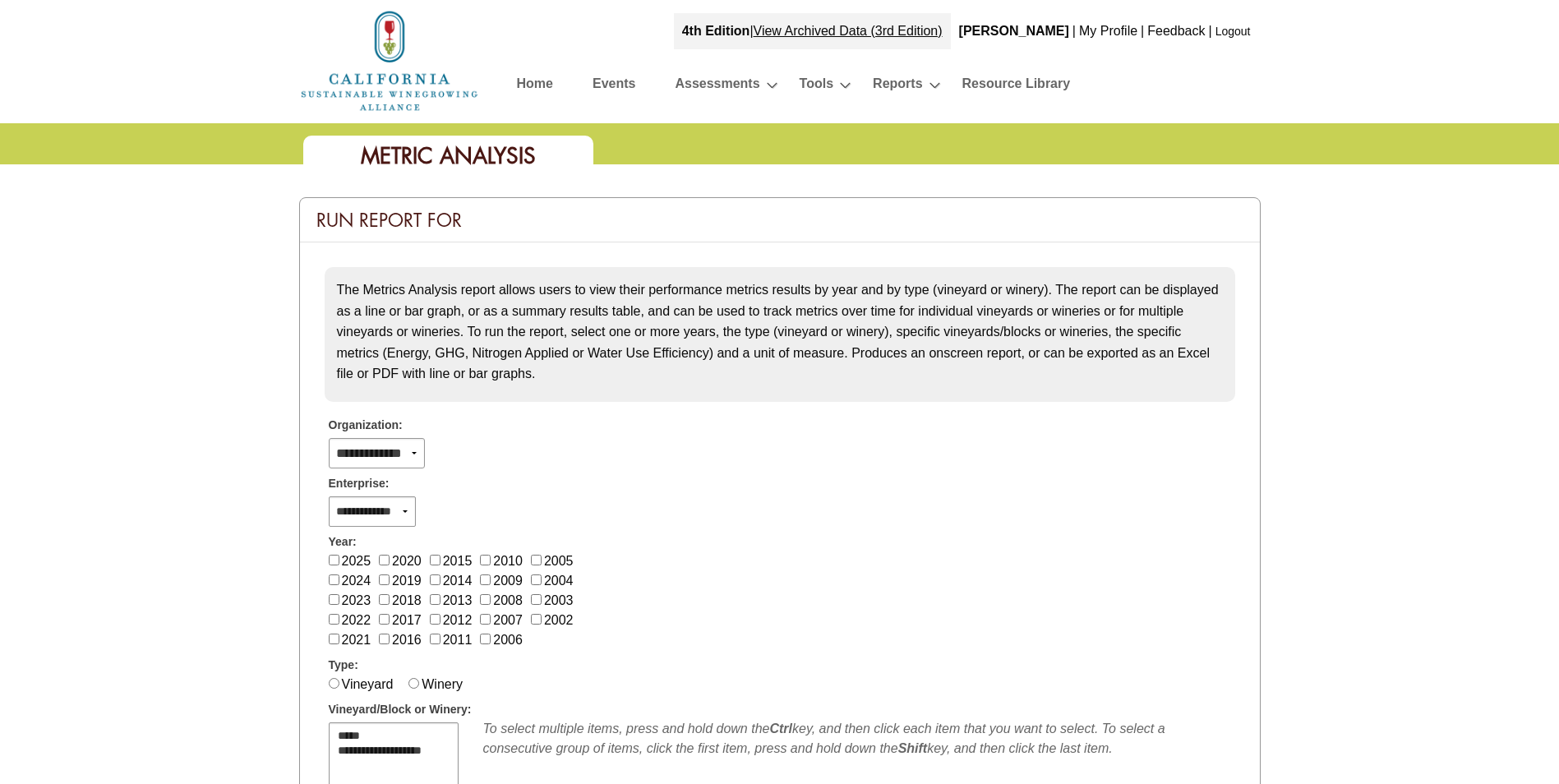 scroll, scrollTop: 329, scrollLeft: 0, axis: vertical 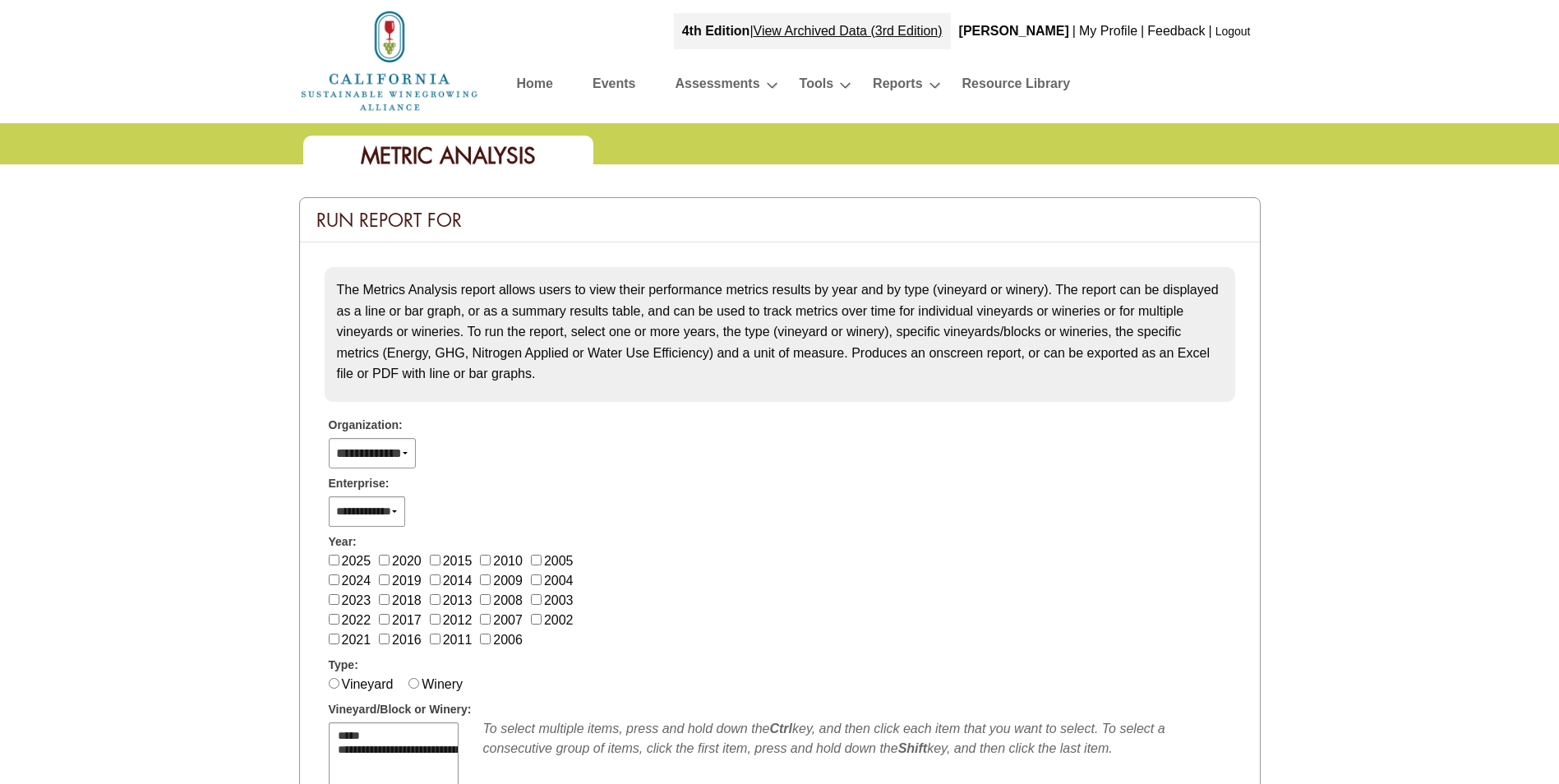select 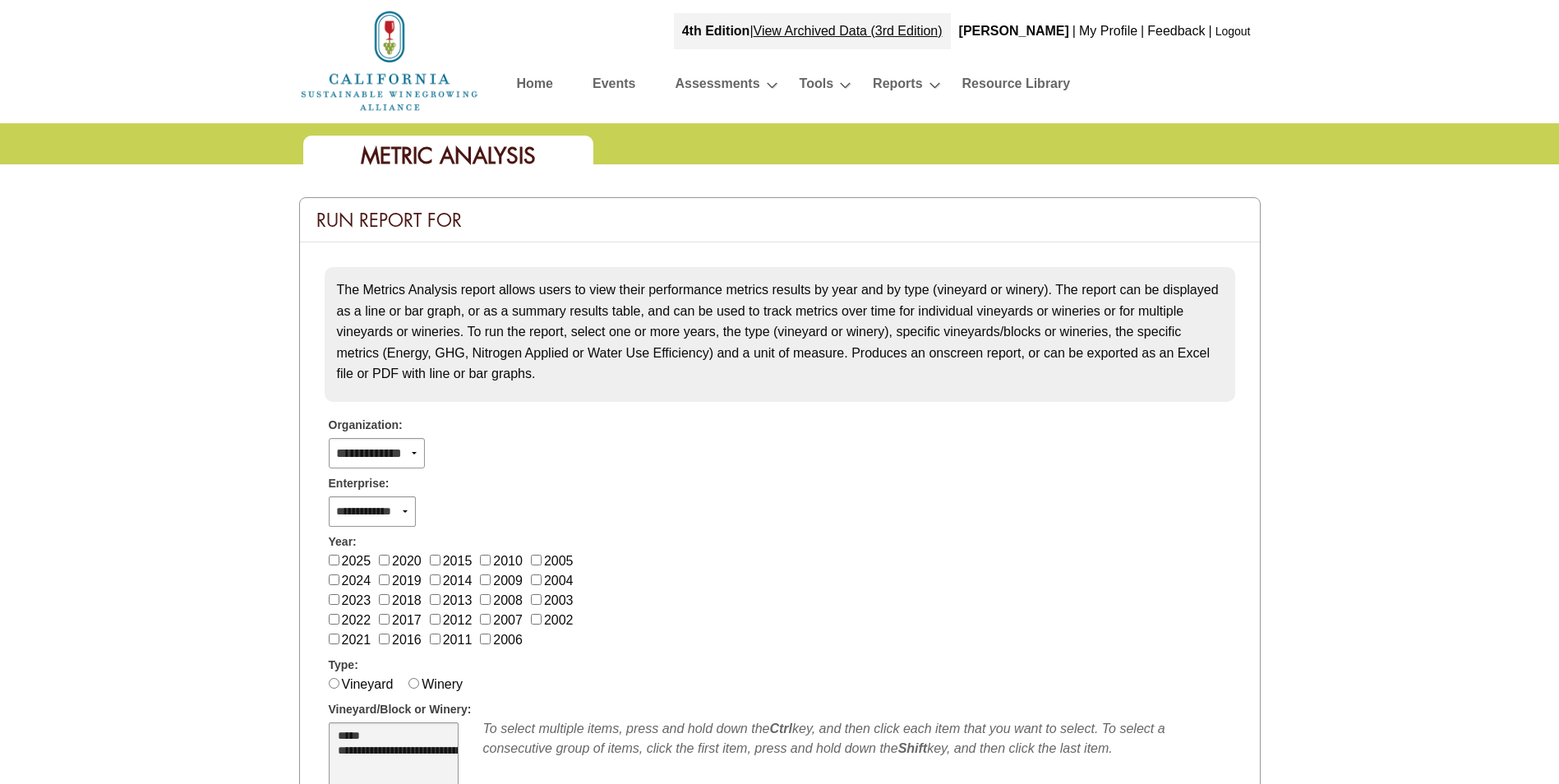 scroll, scrollTop: 329, scrollLeft: 0, axis: vertical 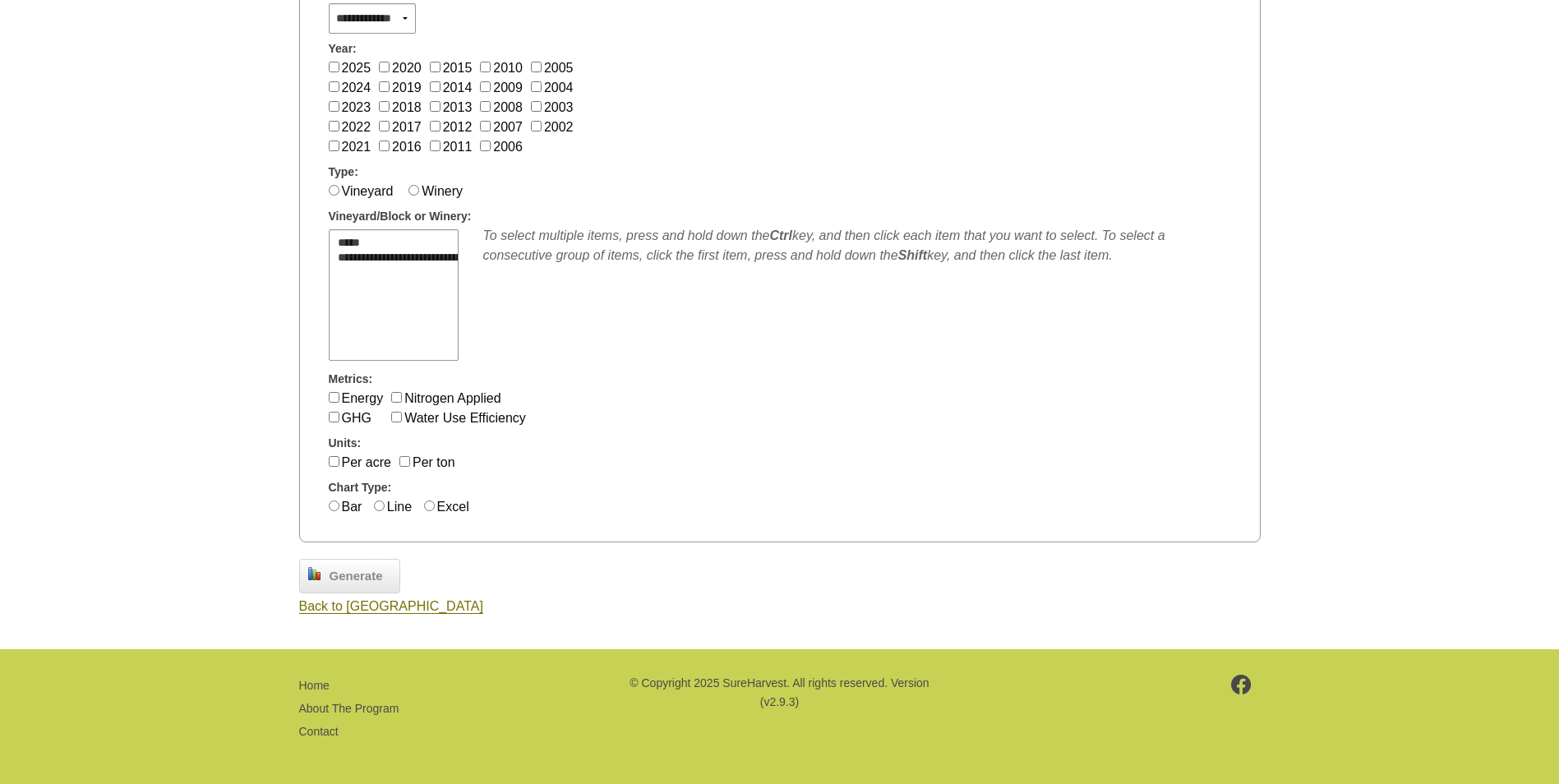 click on "Energy" at bounding box center (360, 399) 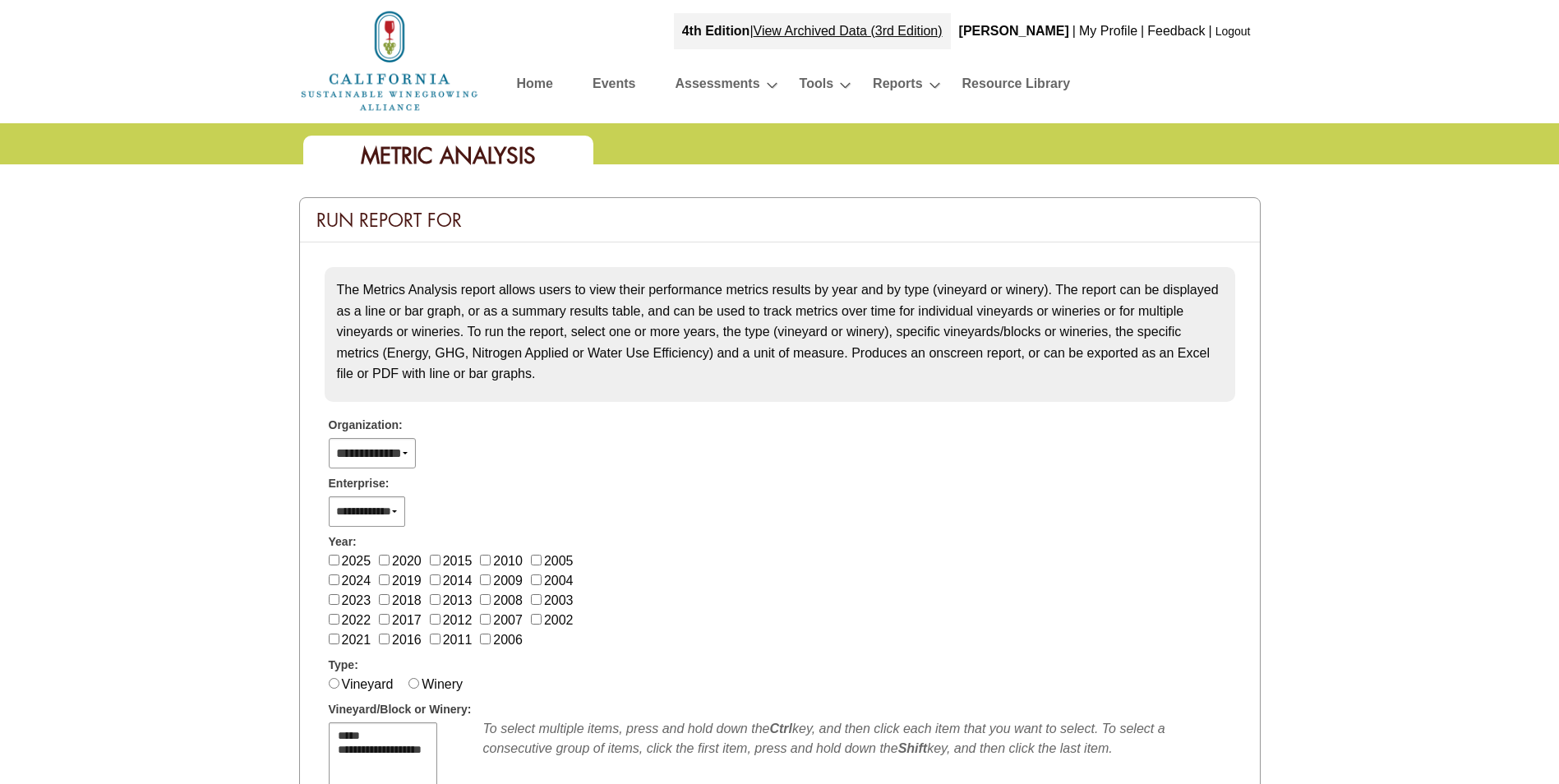 select 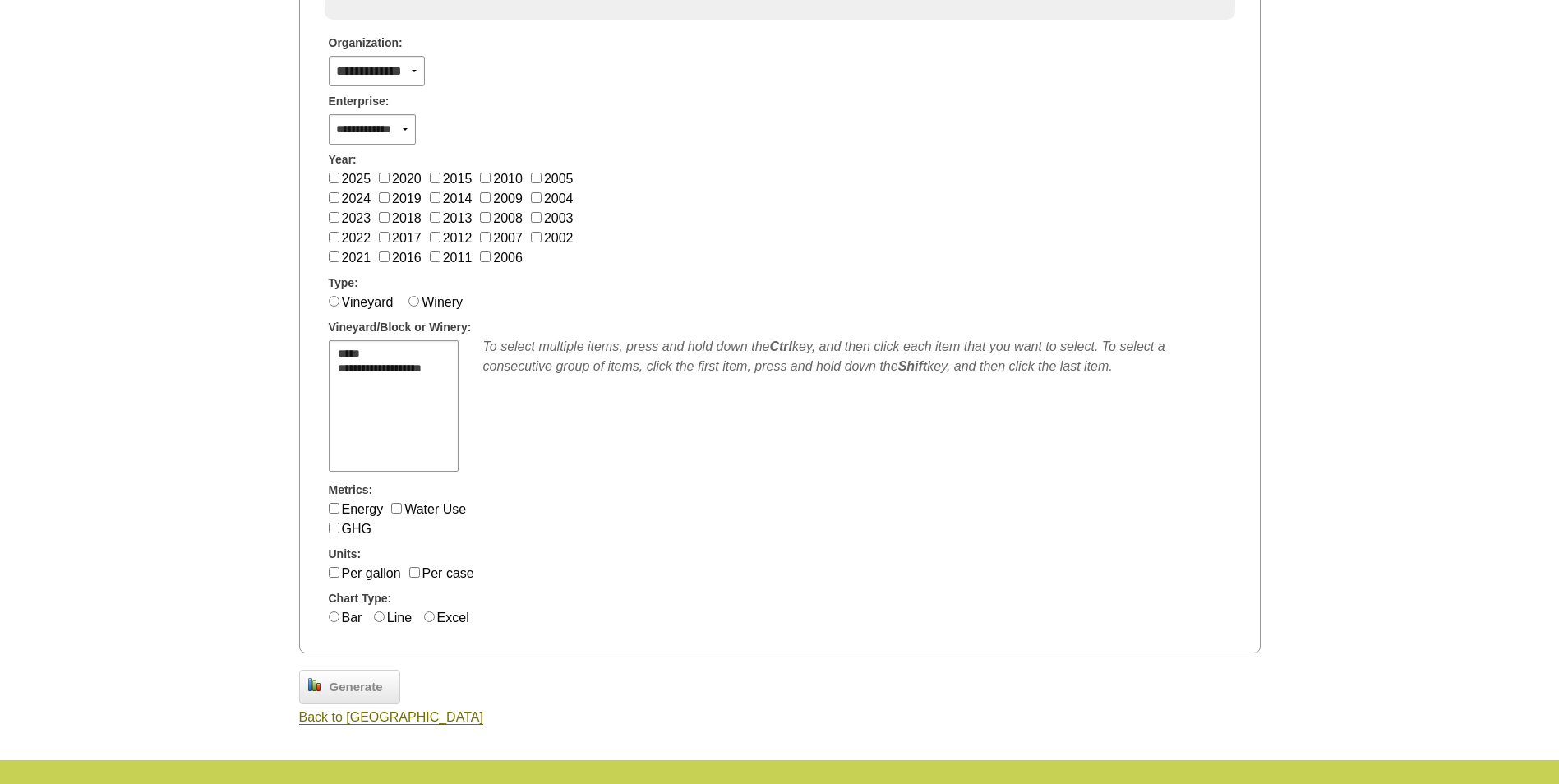 scroll, scrollTop: 411, scrollLeft: 0, axis: vertical 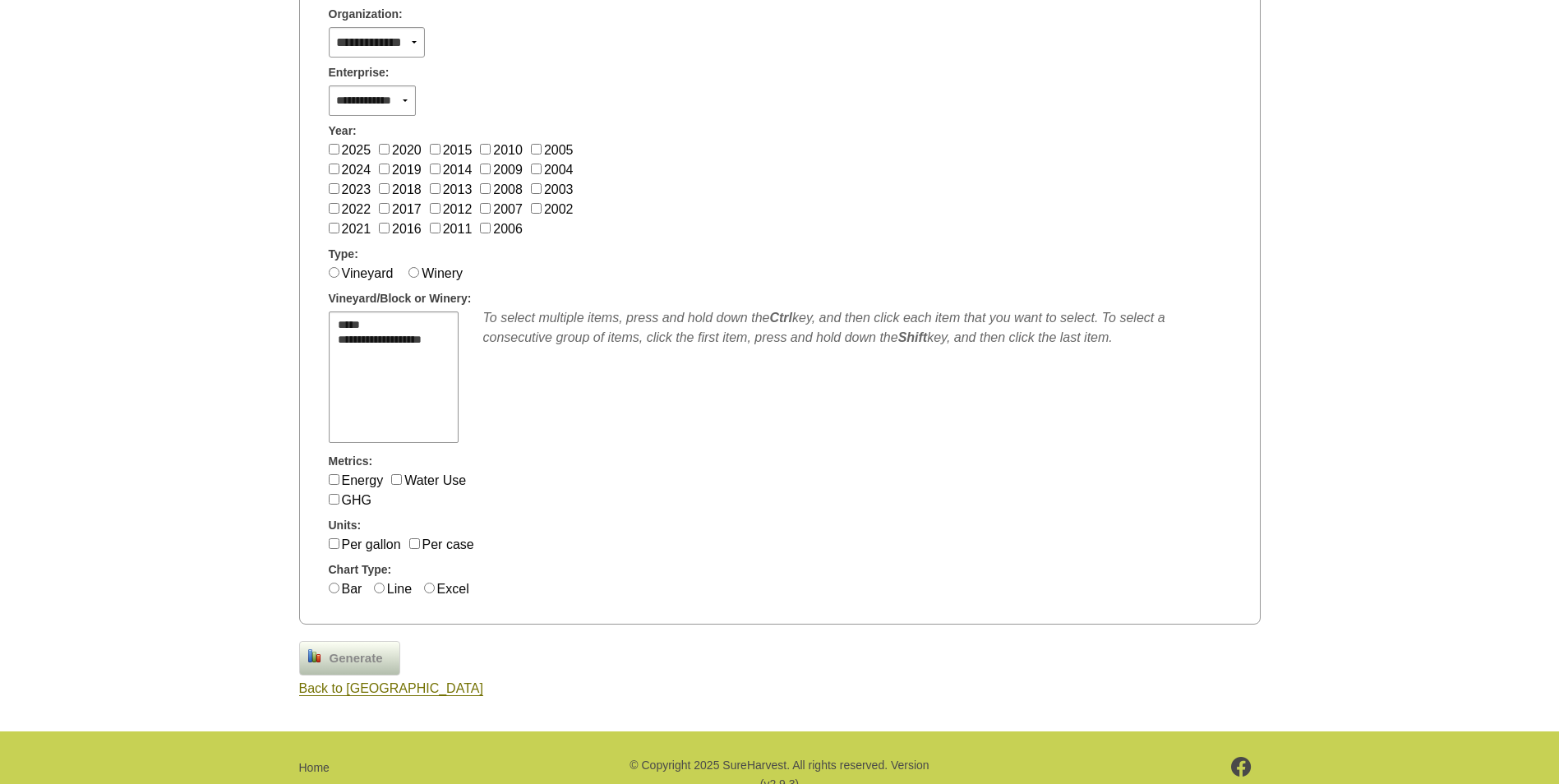 click on "Generate" at bounding box center [356, 658] 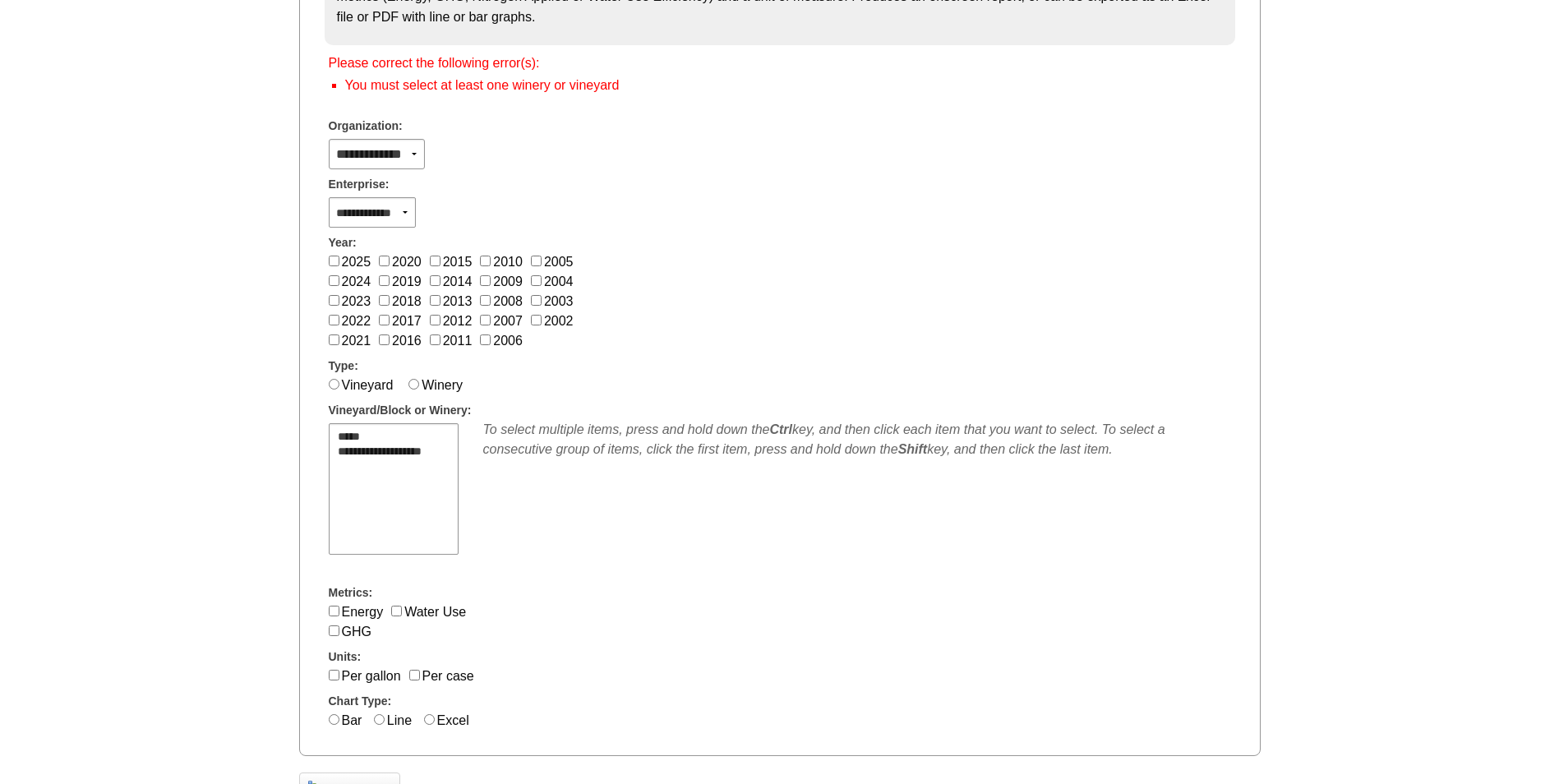 scroll, scrollTop: 164, scrollLeft: 0, axis: vertical 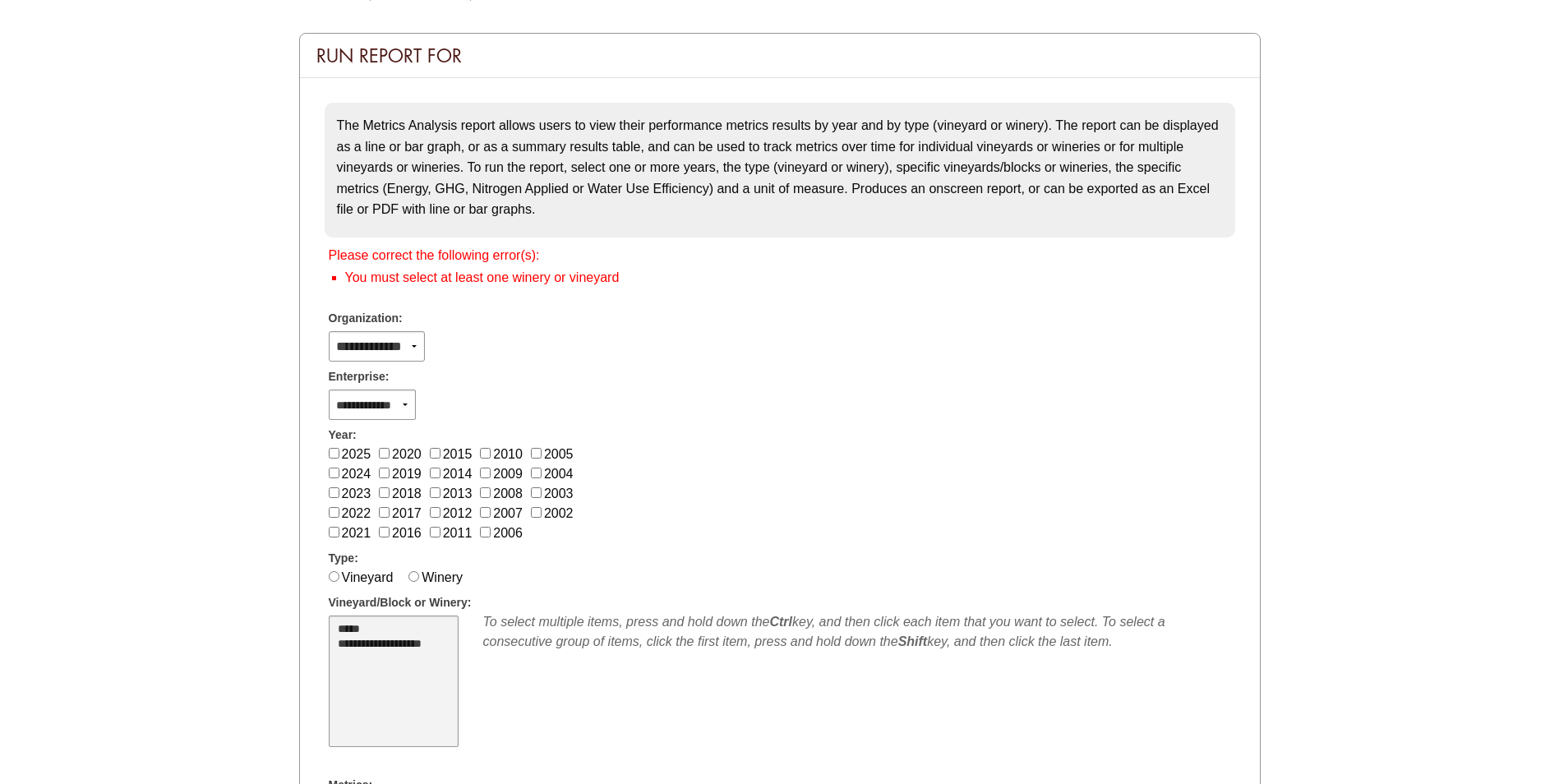 select on "****" 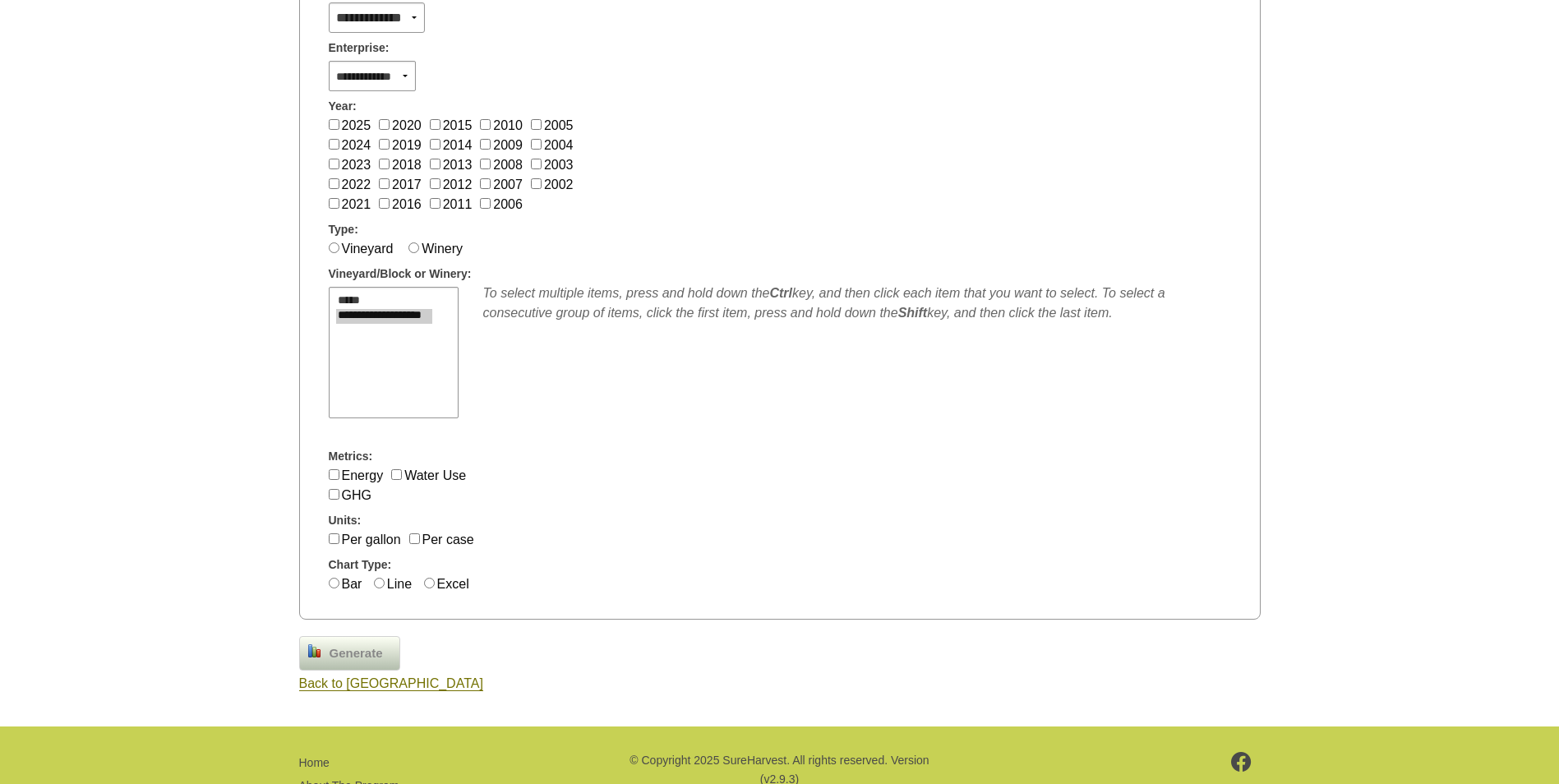click on "Generate" at bounding box center (356, 653) 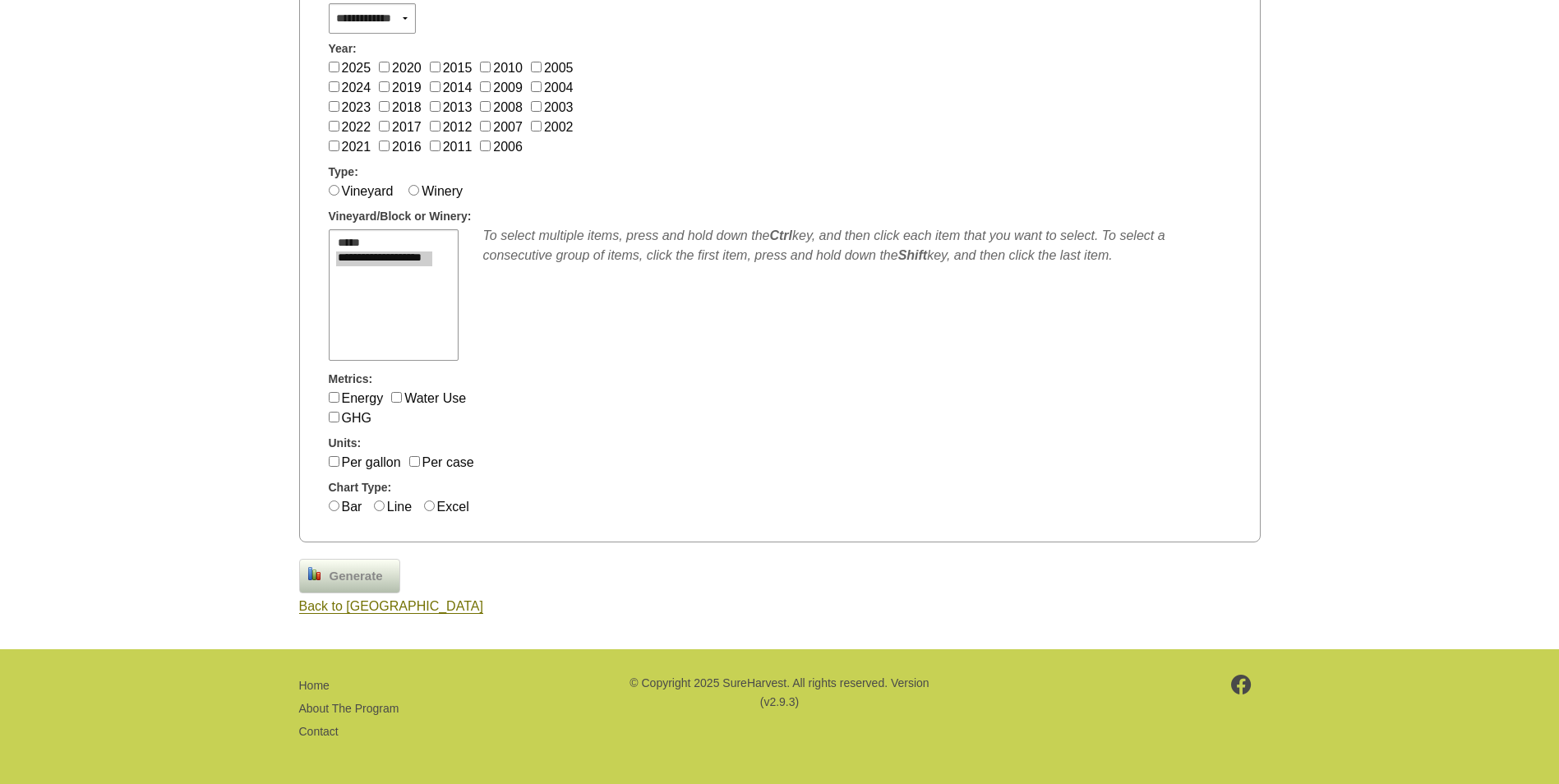 scroll, scrollTop: 436, scrollLeft: 0, axis: vertical 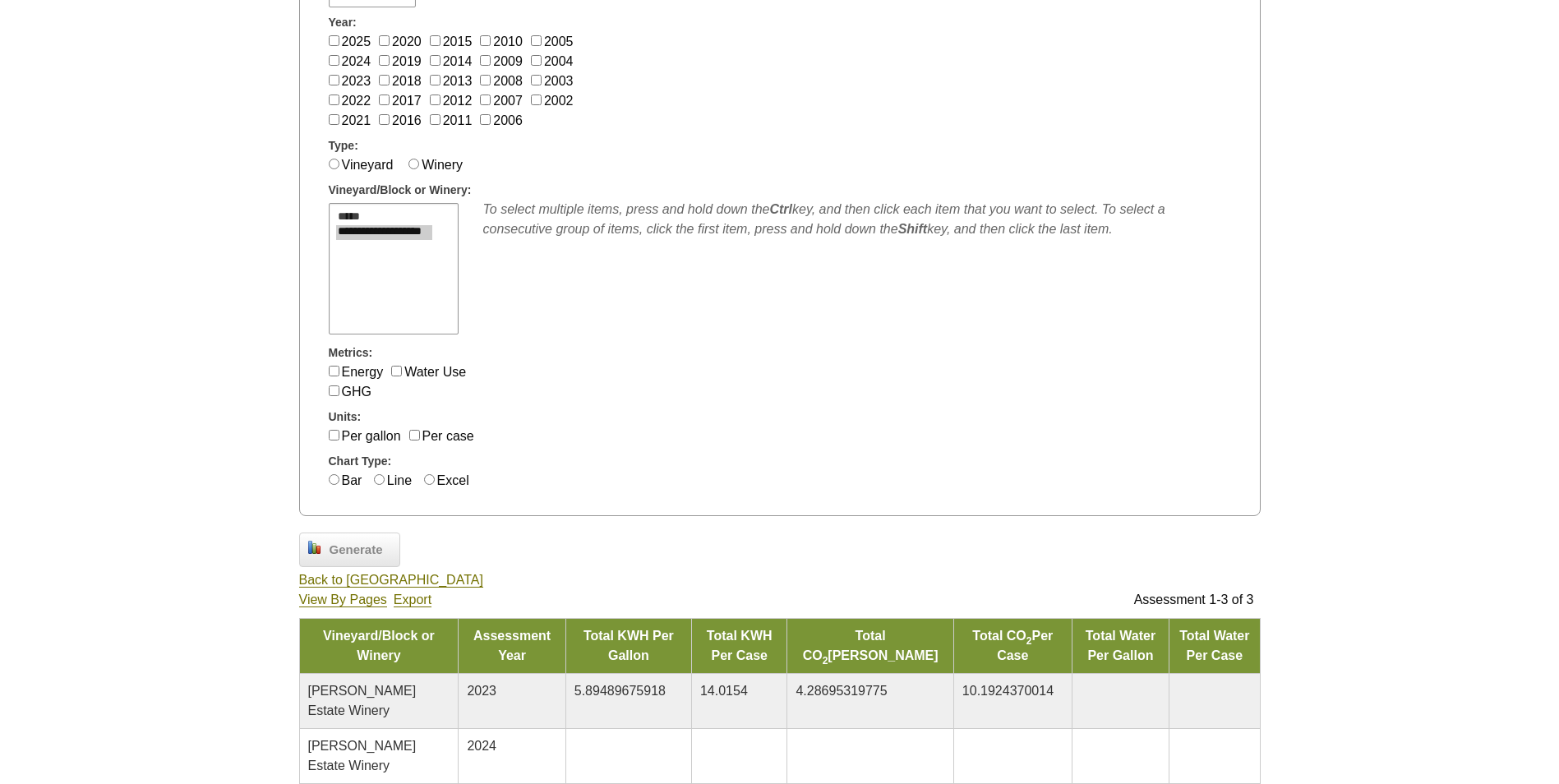 click on "Per gallon" at bounding box center [369, 436] 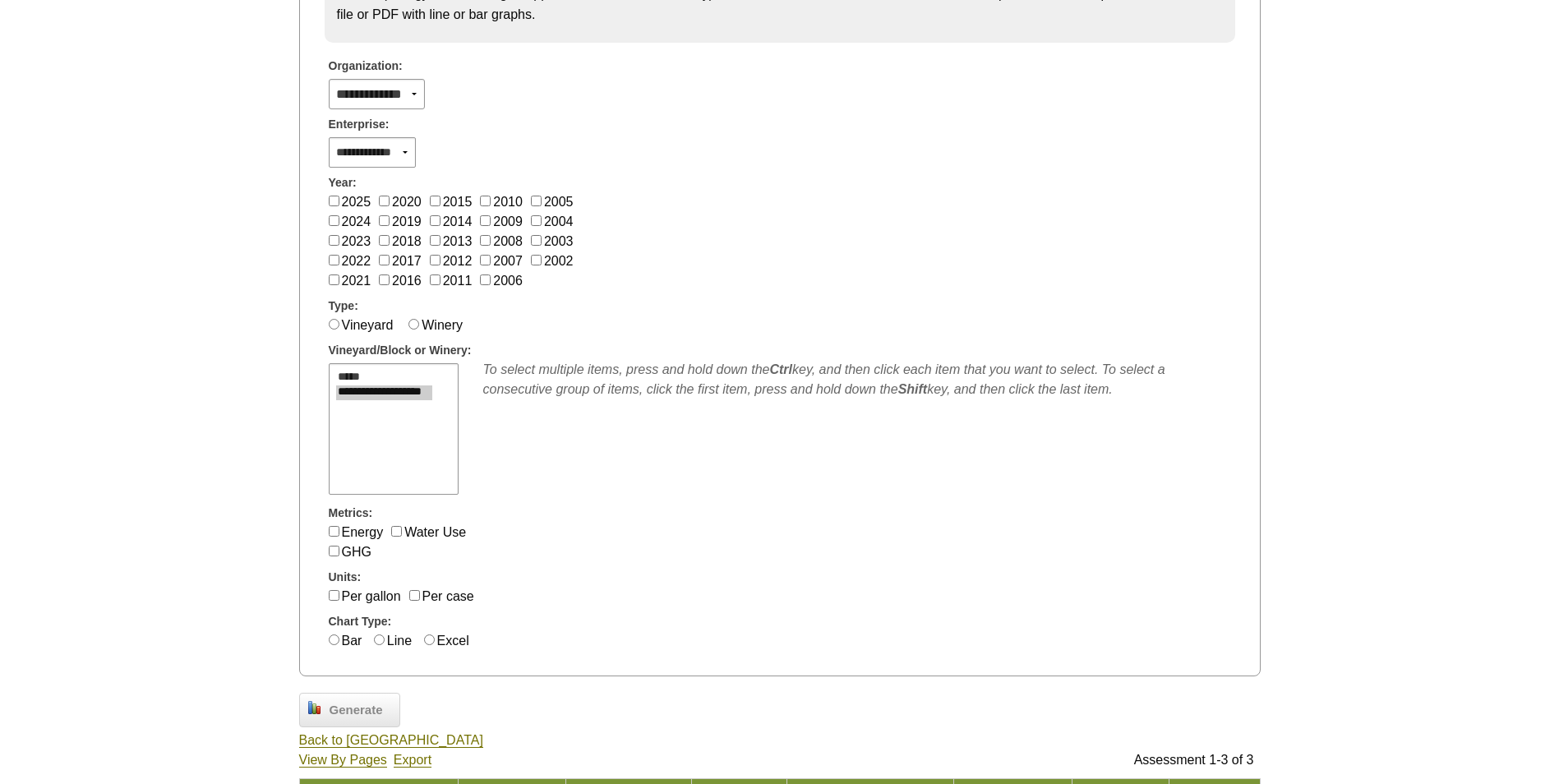 scroll, scrollTop: 355, scrollLeft: 0, axis: vertical 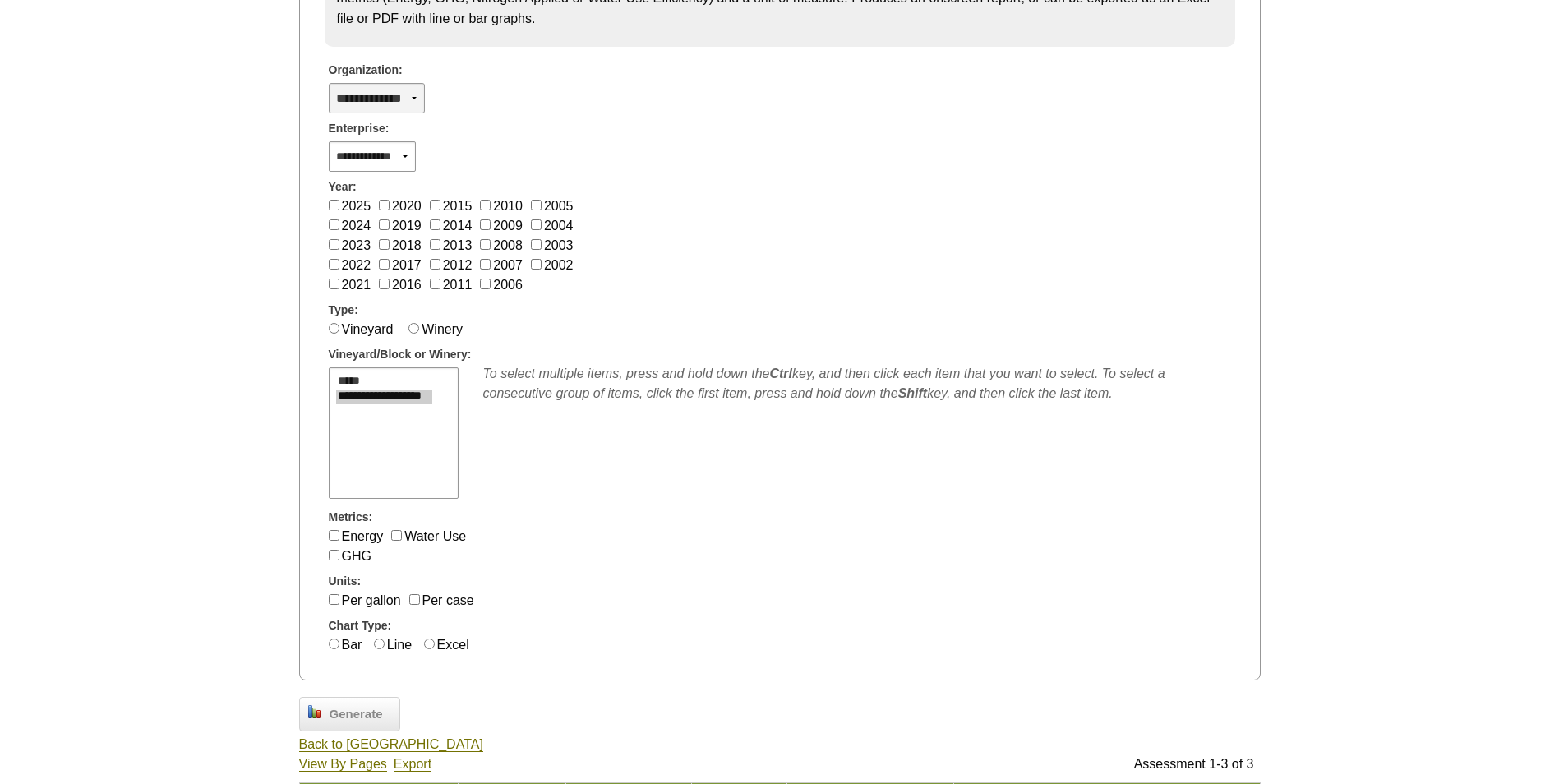 click on "**********" at bounding box center [376, 98] 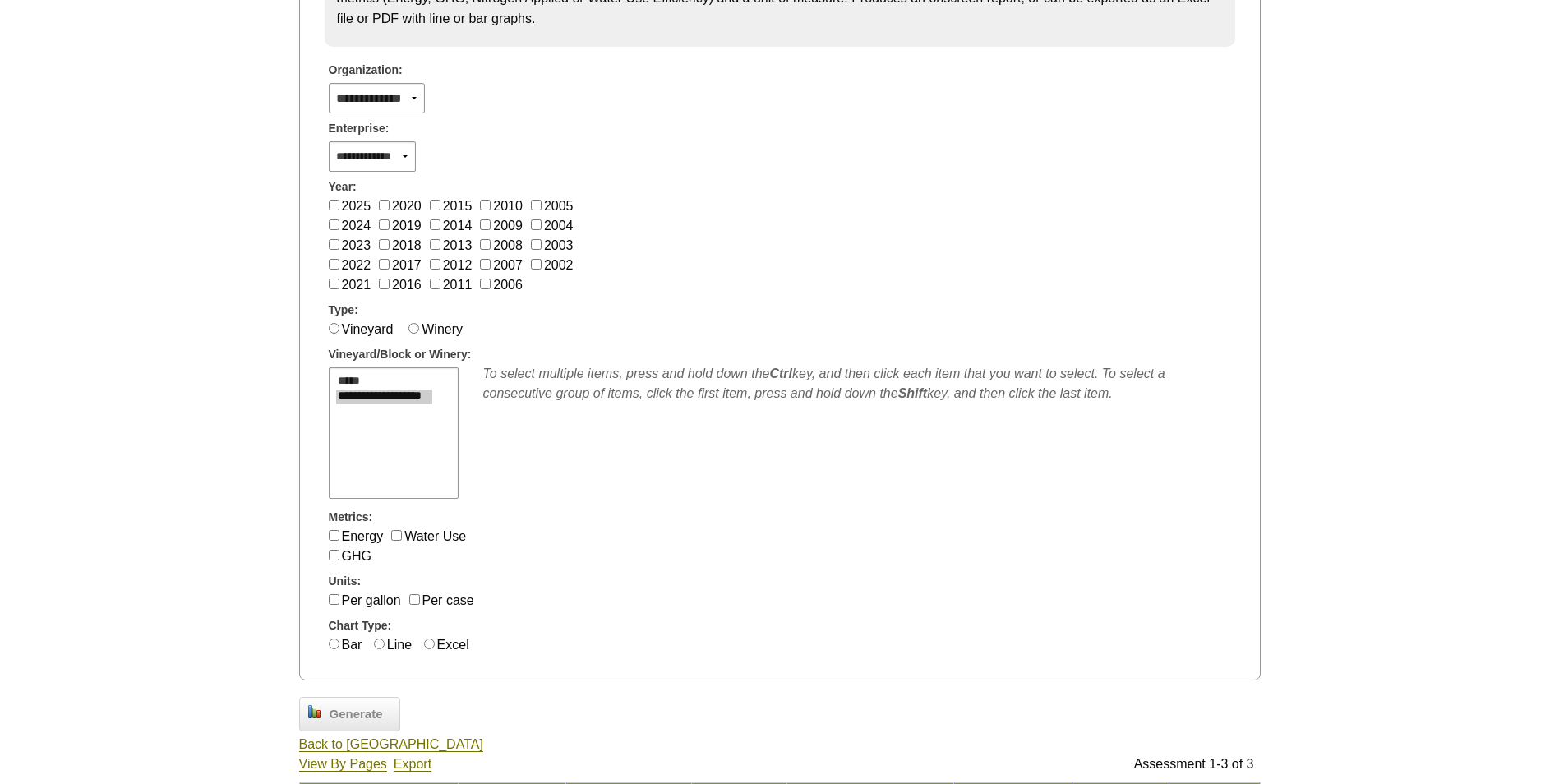 drag, startPoint x: 533, startPoint y: 130, endPoint x: 469, endPoint y: 142, distance: 65.11528 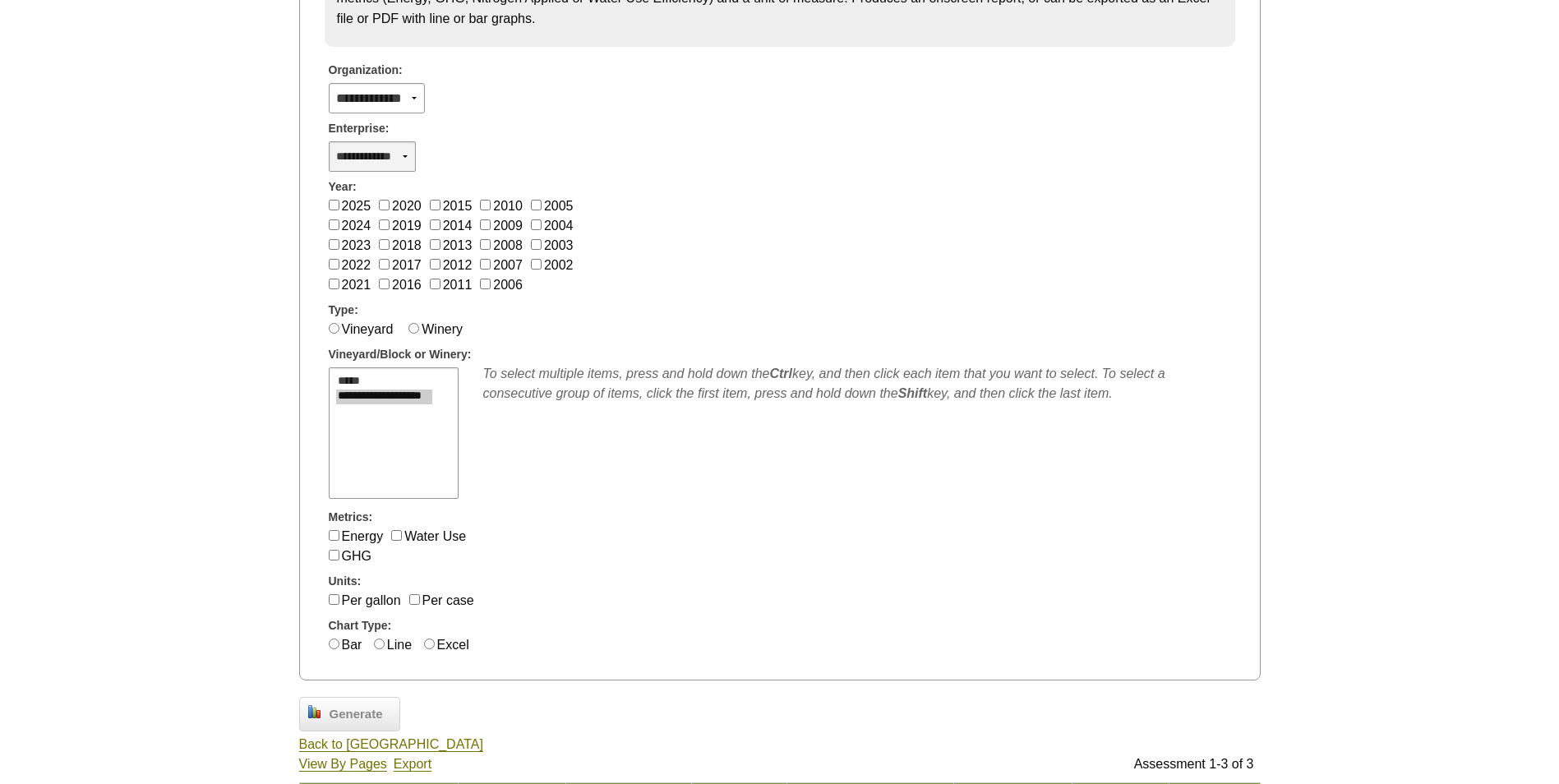 click on "**********" at bounding box center [372, 156] 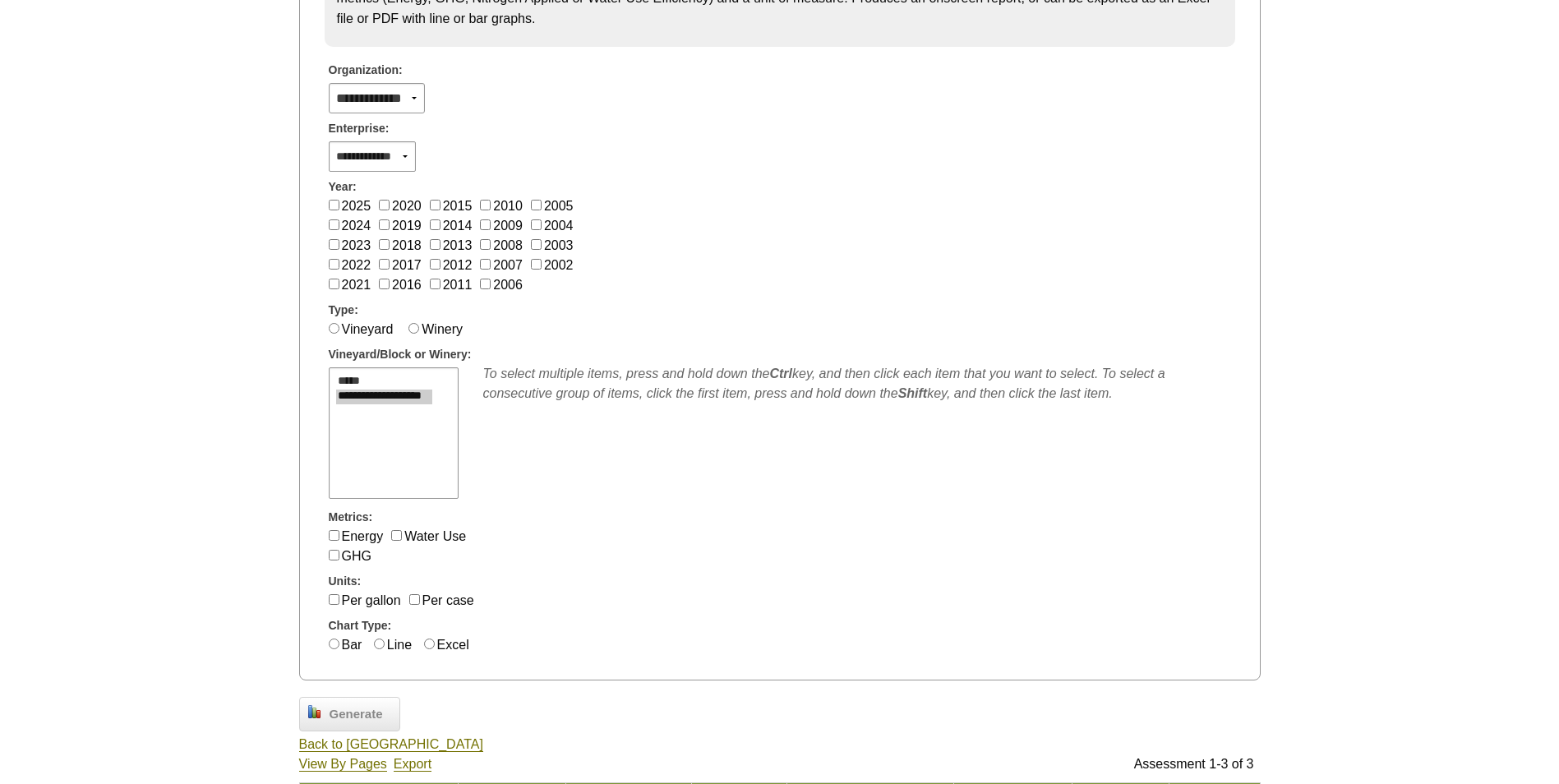 click on "Year:" at bounding box center [780, 184] 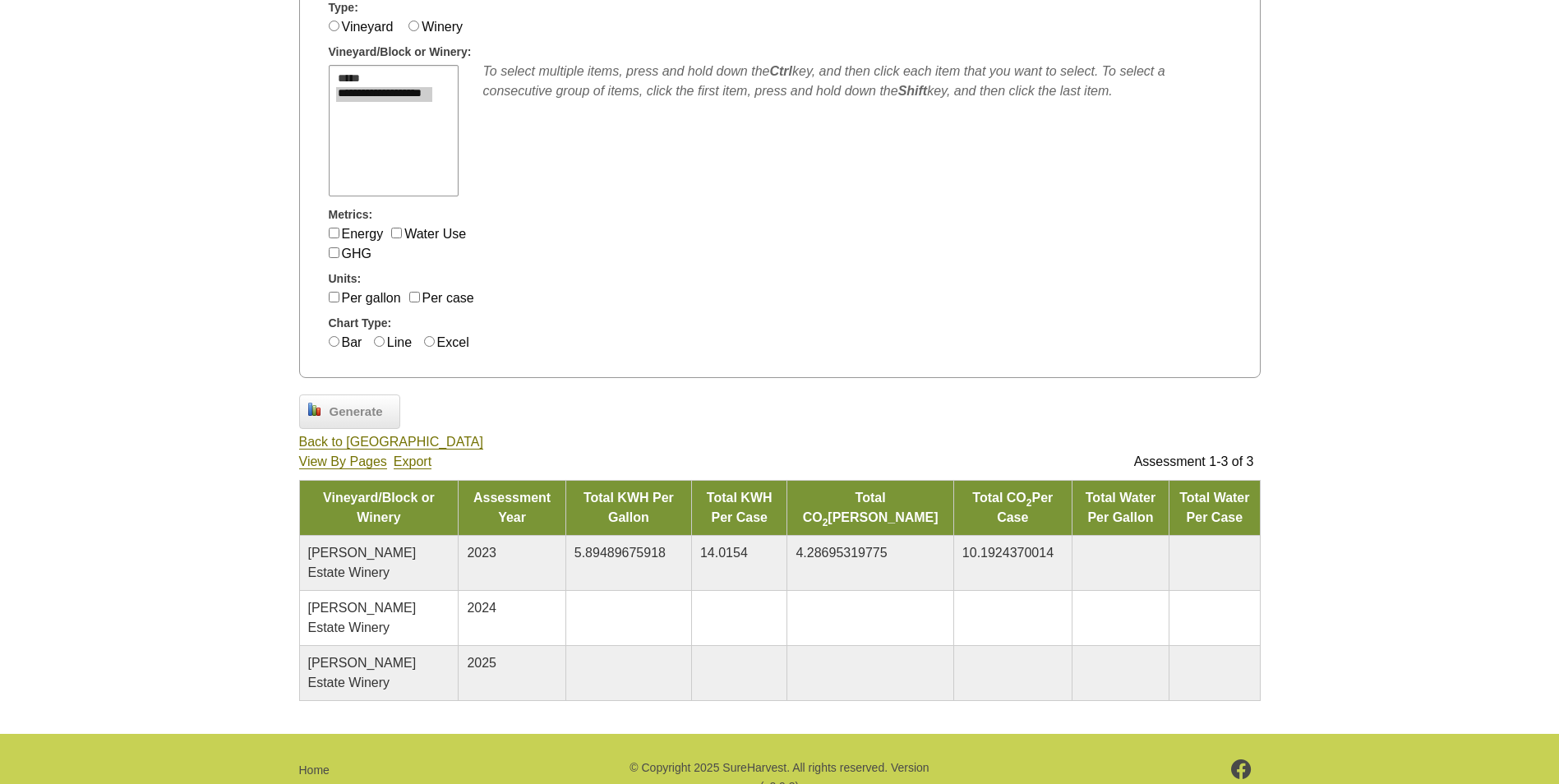 scroll, scrollTop: 684, scrollLeft: 0, axis: vertical 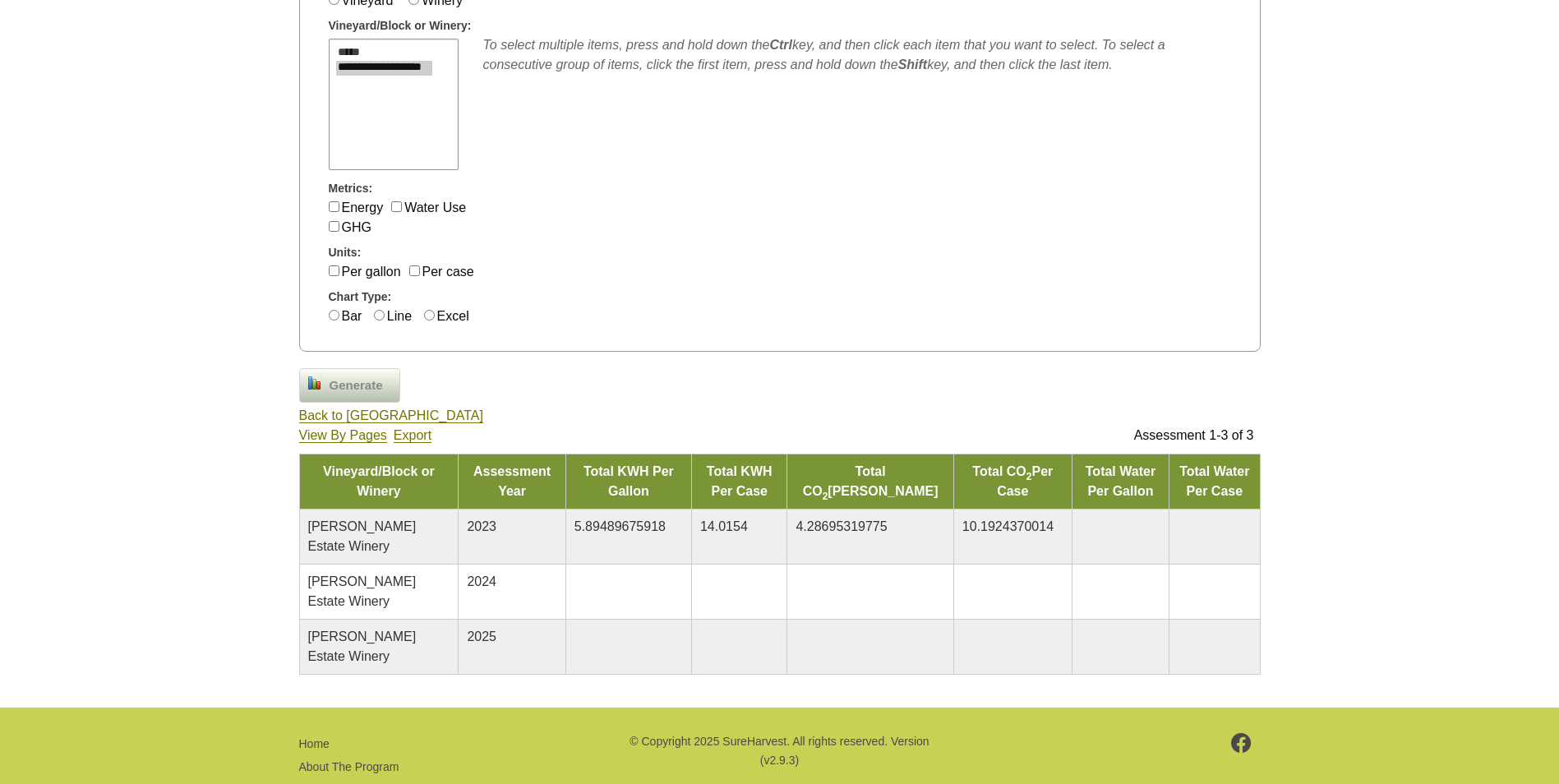 click on "Generate" at bounding box center [356, 385] 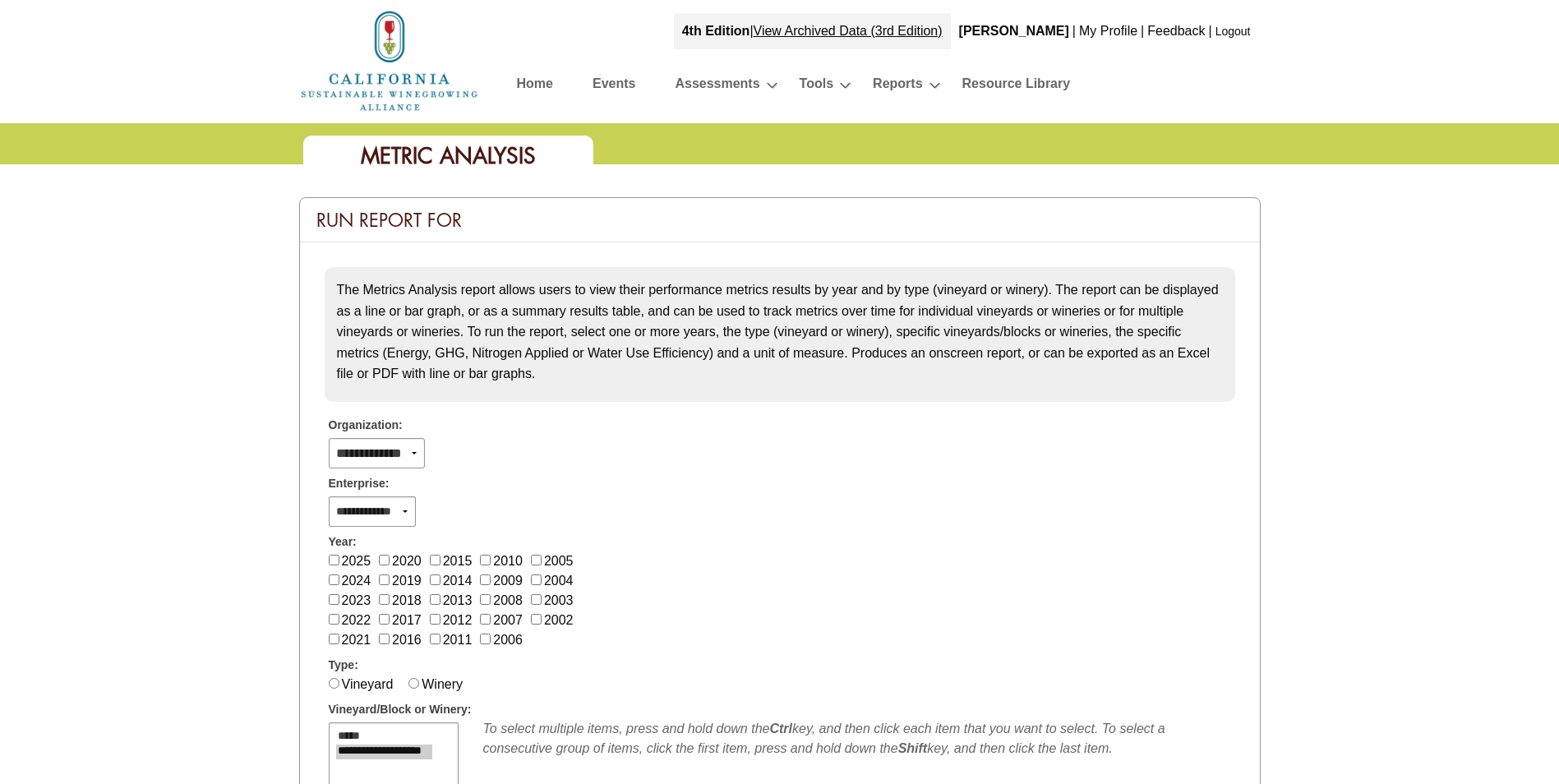 scroll, scrollTop: 684, scrollLeft: 0, axis: vertical 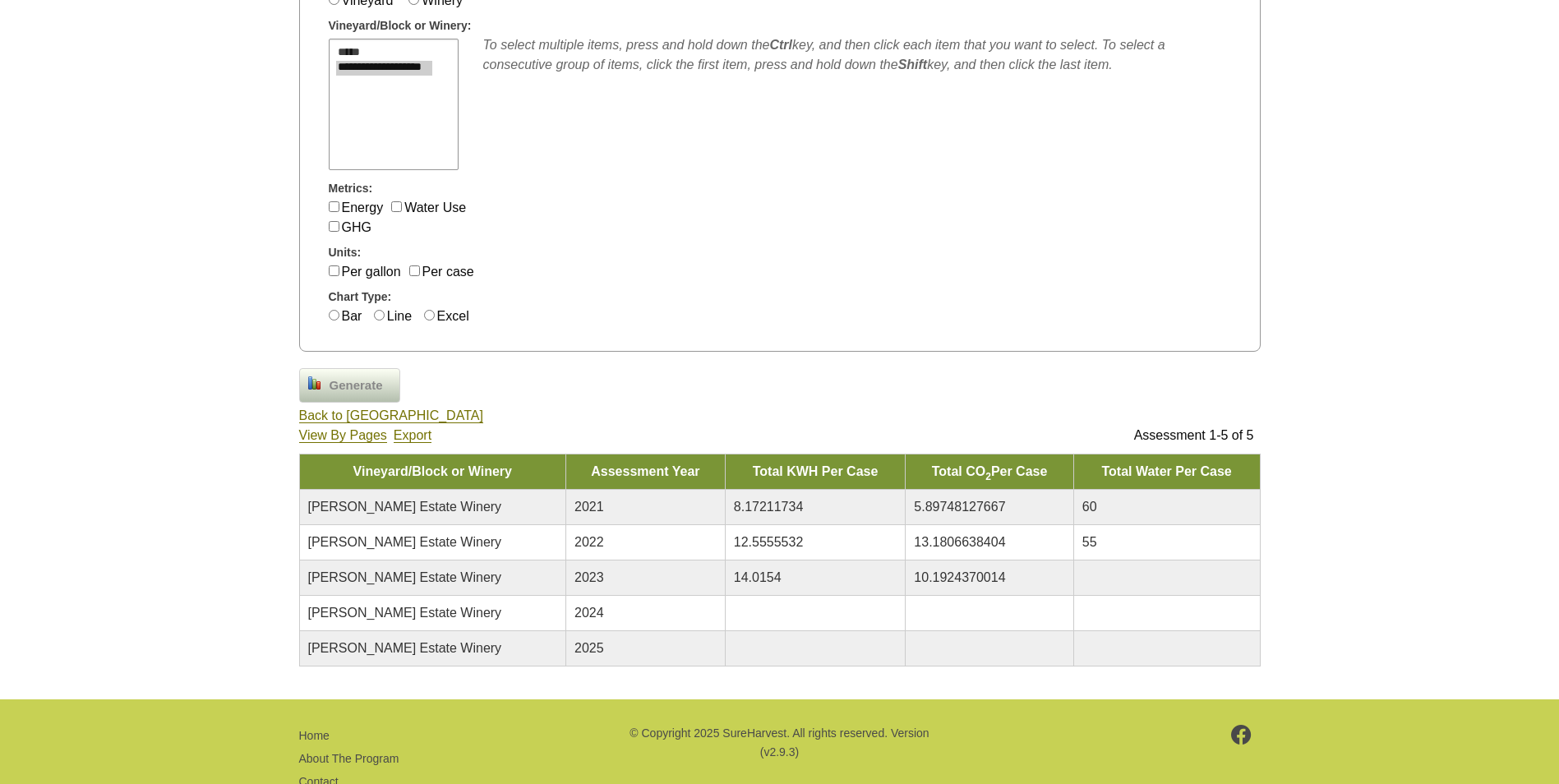 click on "Generate" at bounding box center (356, 385) 